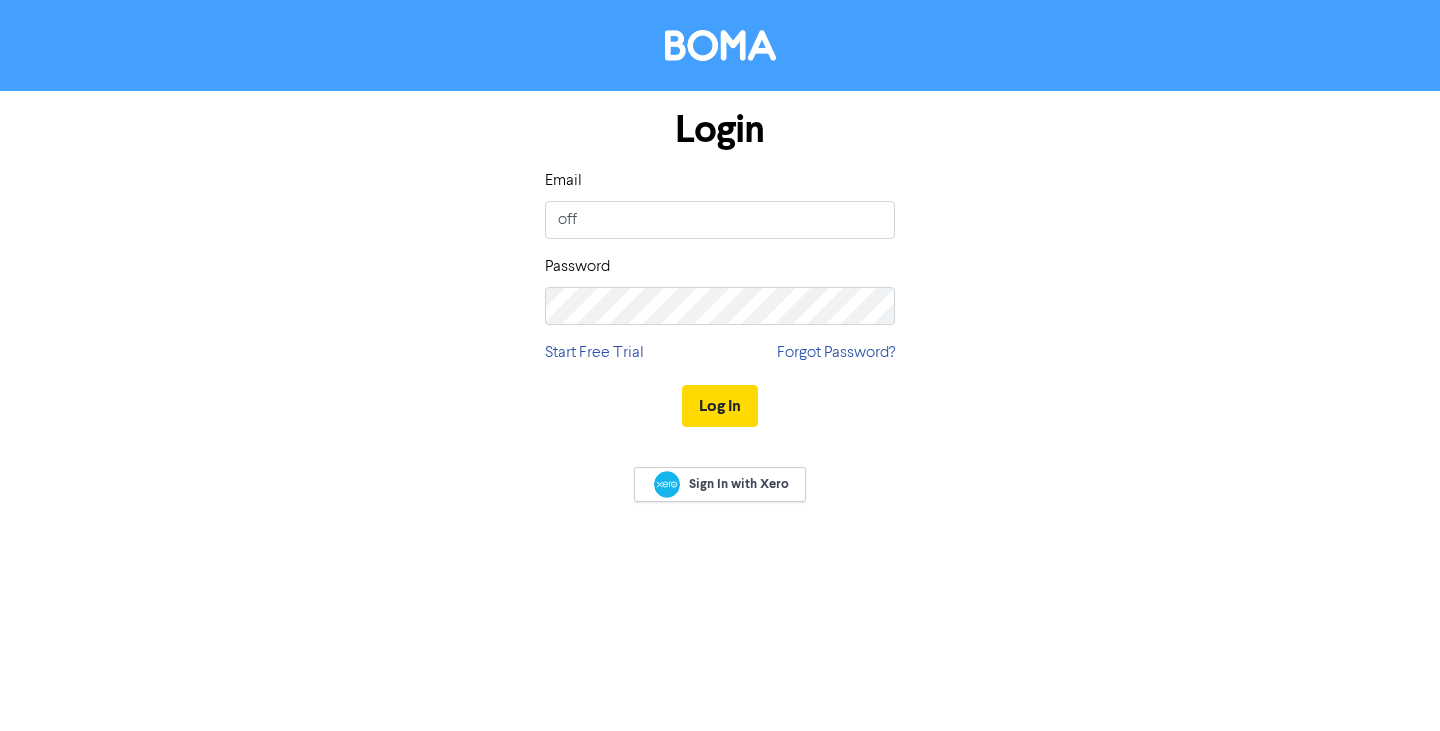 scroll, scrollTop: 0, scrollLeft: 0, axis: both 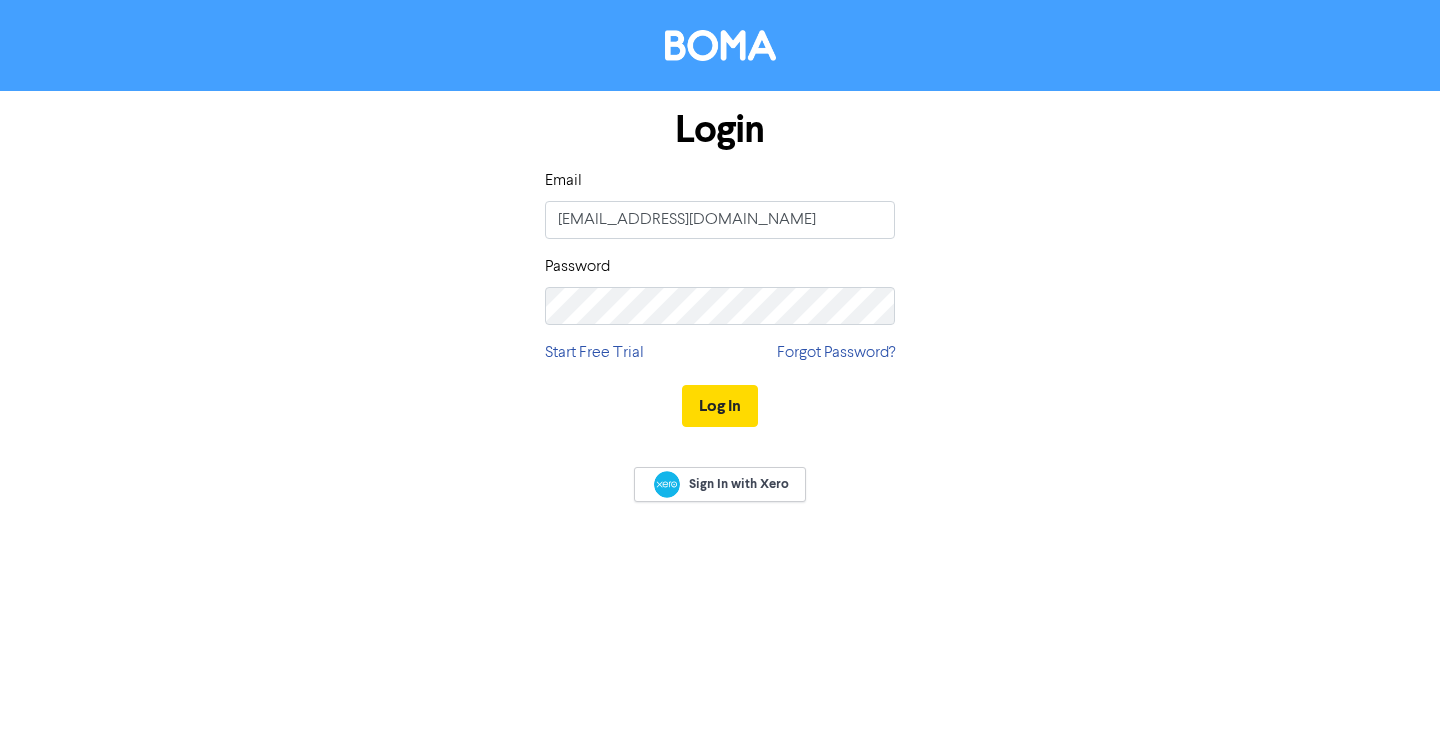 type on "[EMAIL_ADDRESS][DOMAIN_NAME]" 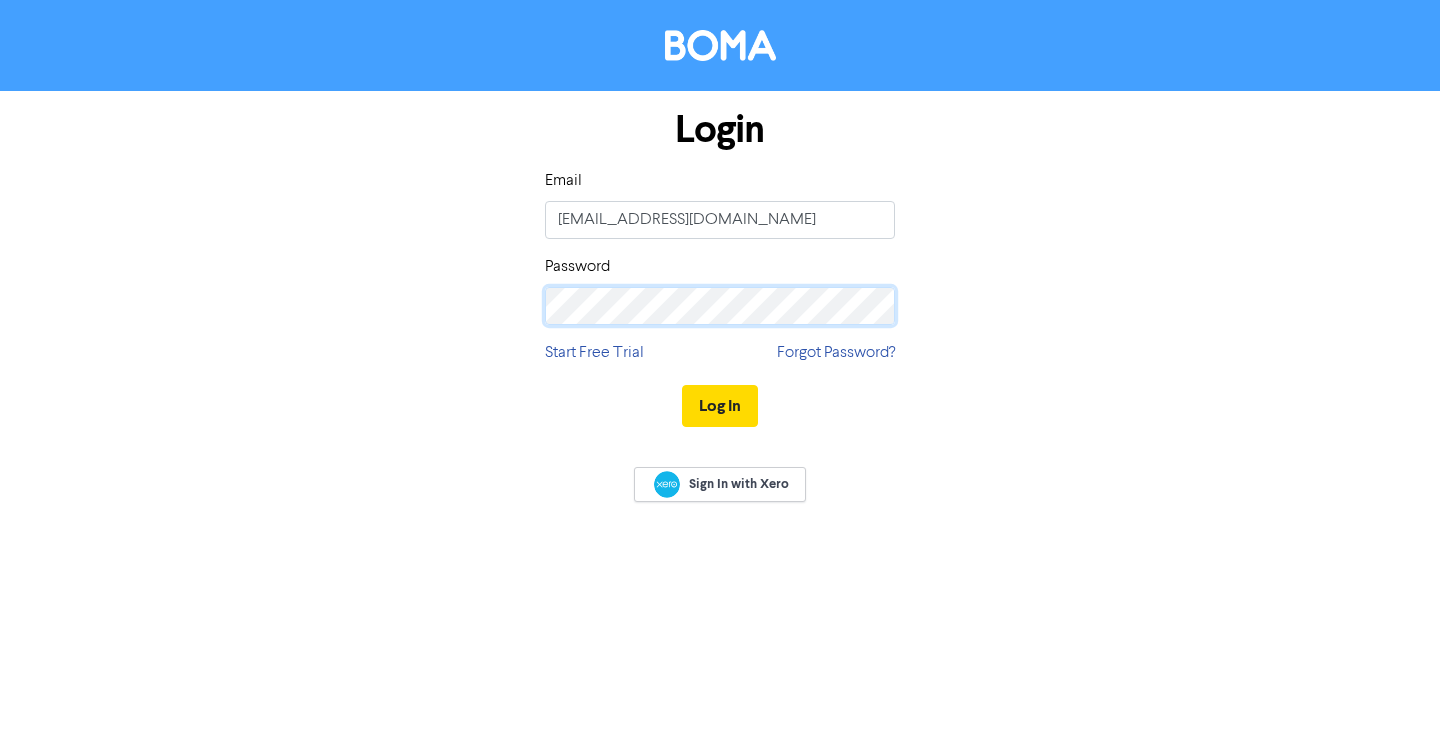 click on "Log In" at bounding box center (720, 406) 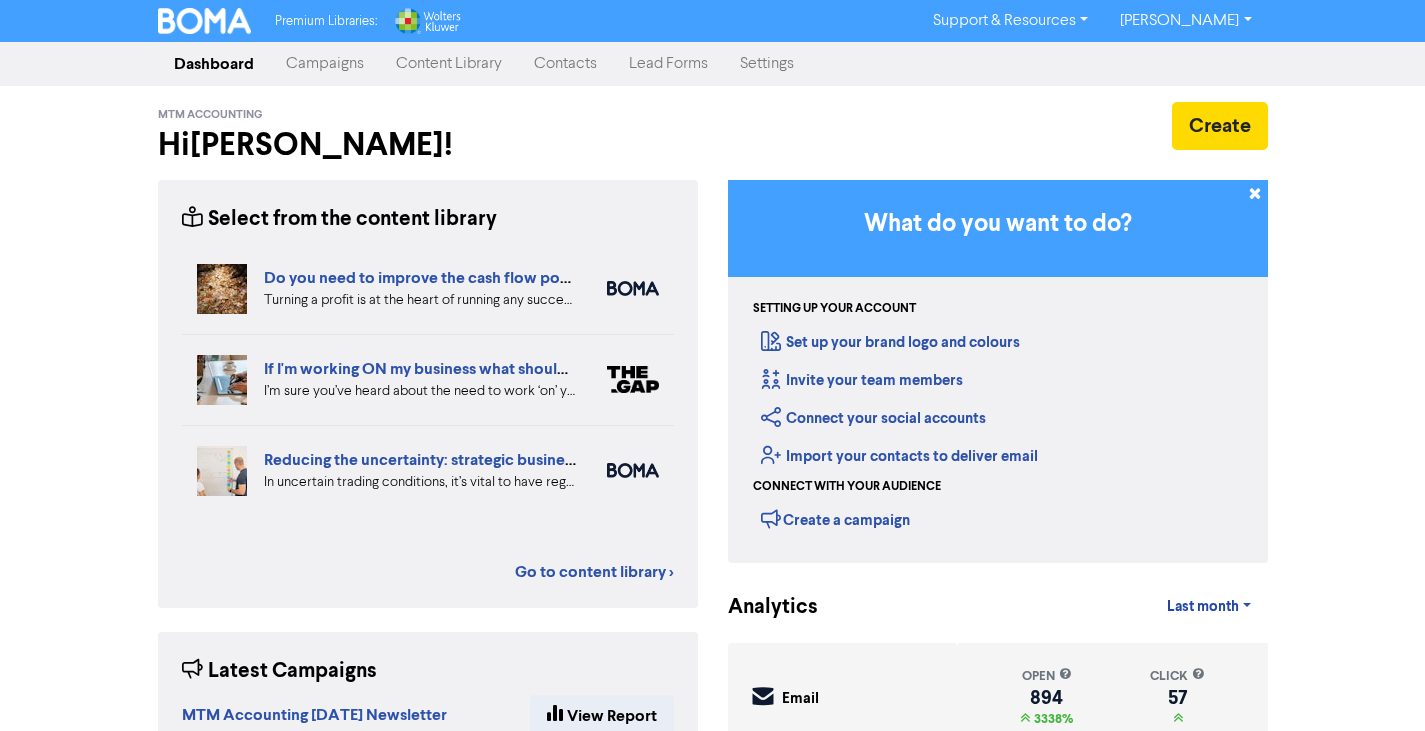 click on "Contacts" at bounding box center [565, 64] 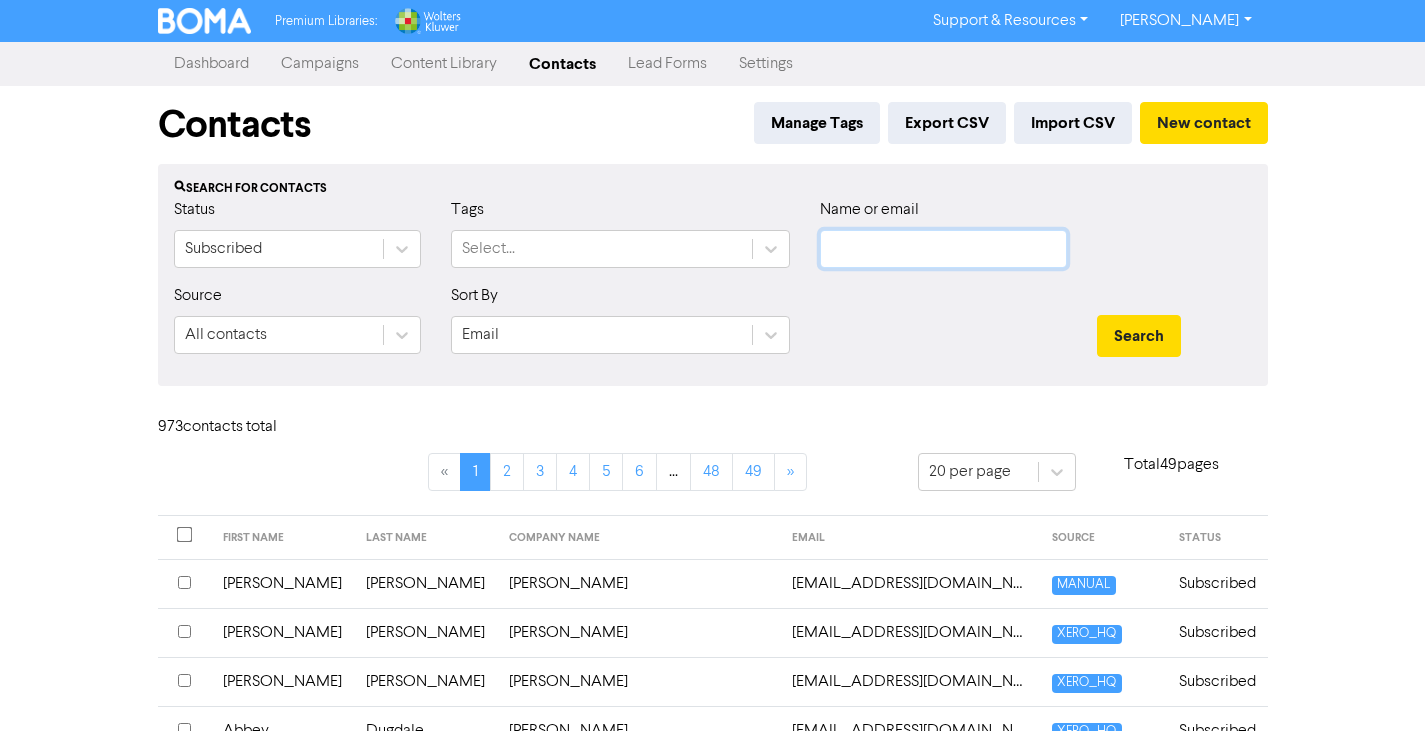 click 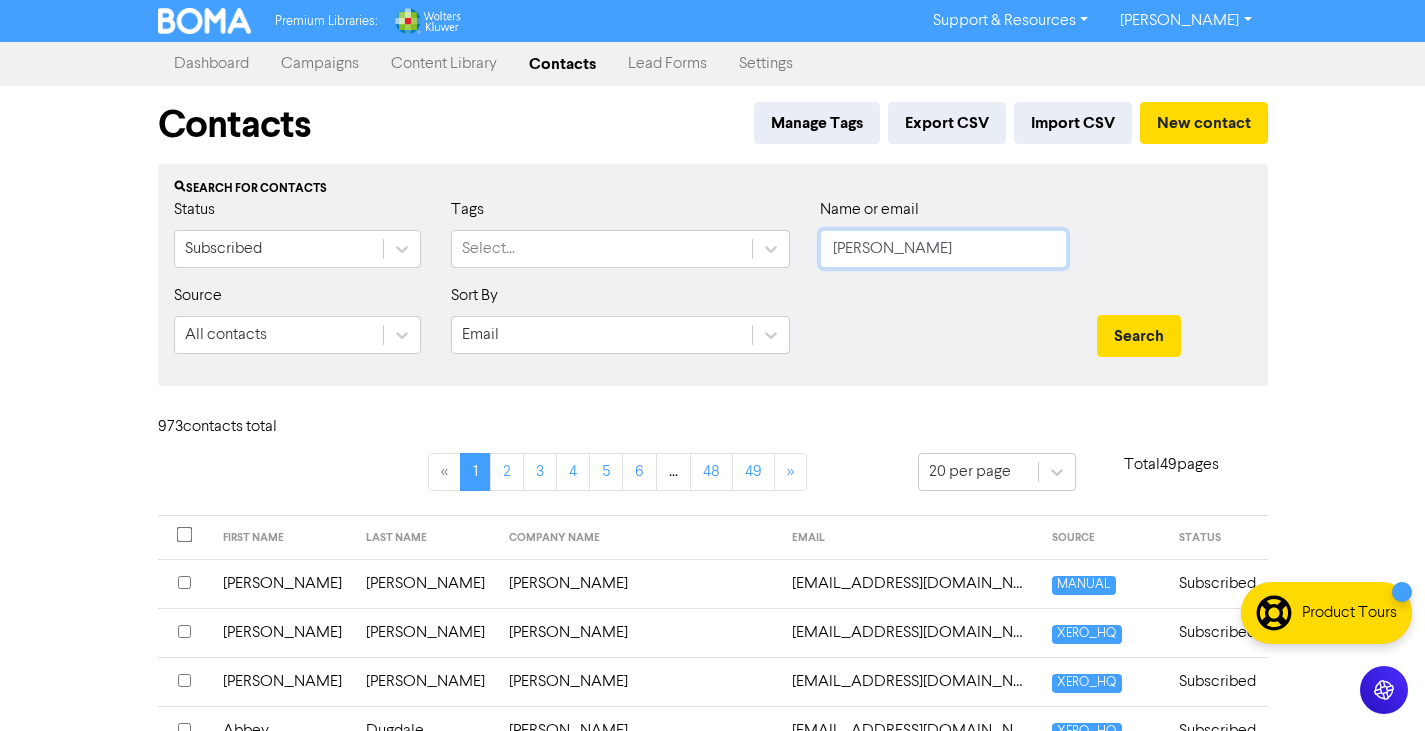 click on "Search" at bounding box center [1139, 336] 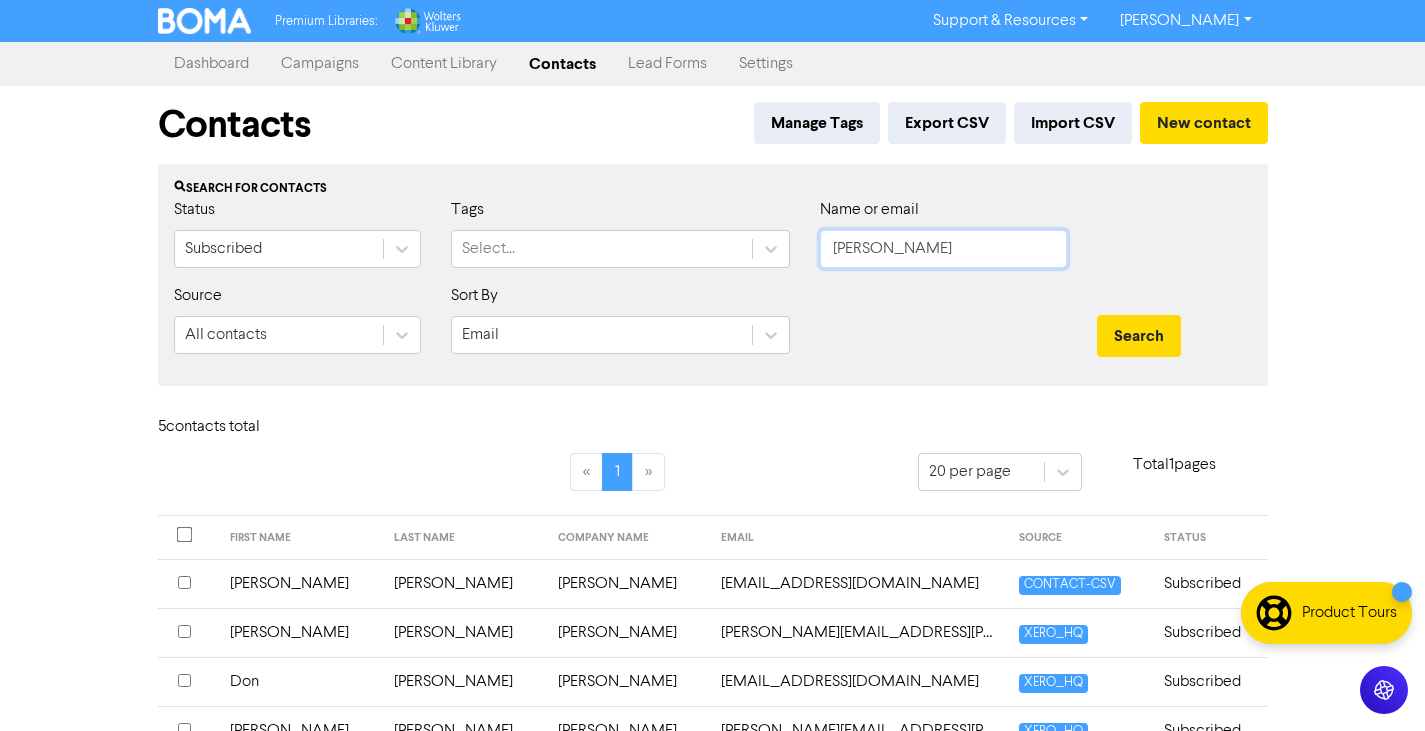 scroll, scrollTop: 151, scrollLeft: 0, axis: vertical 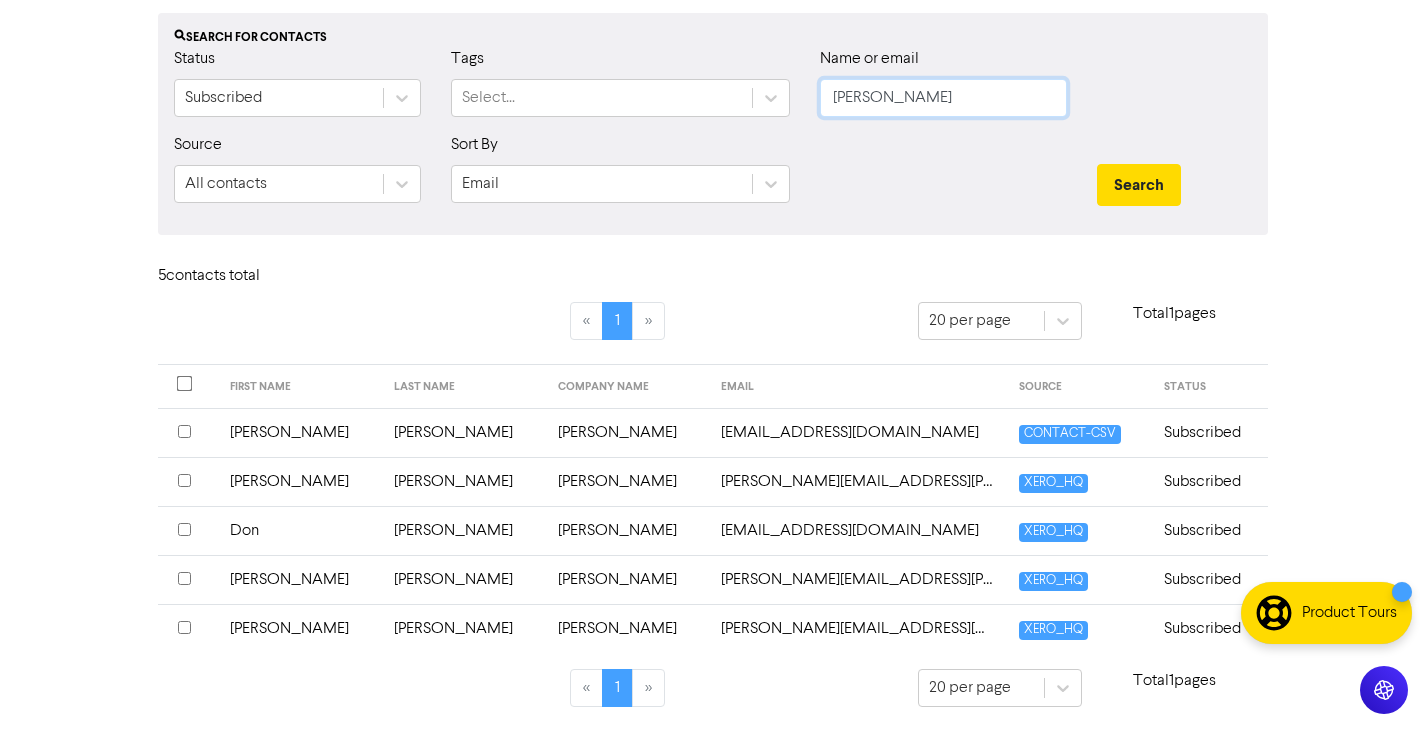 click on "[PERSON_NAME]" 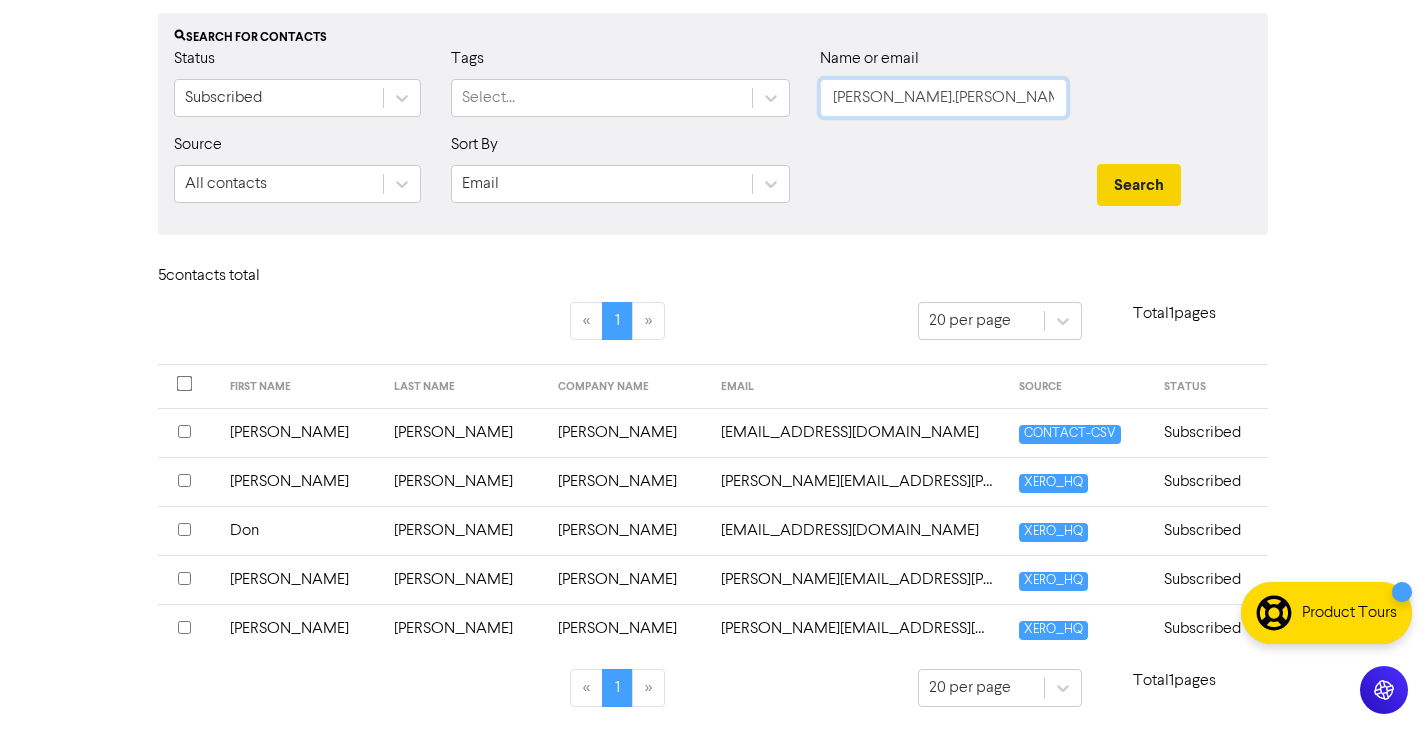 type on "[PERSON_NAME].[PERSON_NAME]@jarussell.co.[PERSON_NAME]" 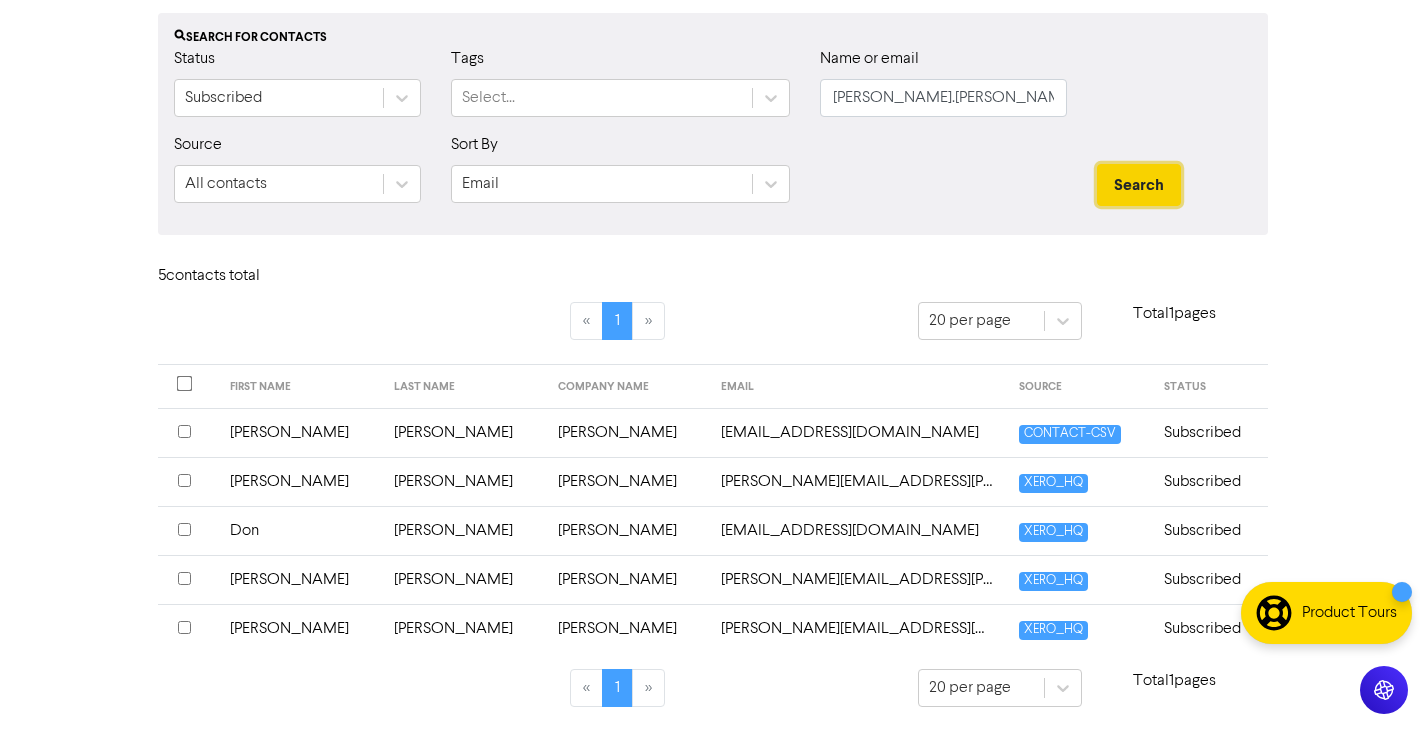 click on "Search" at bounding box center [1139, 185] 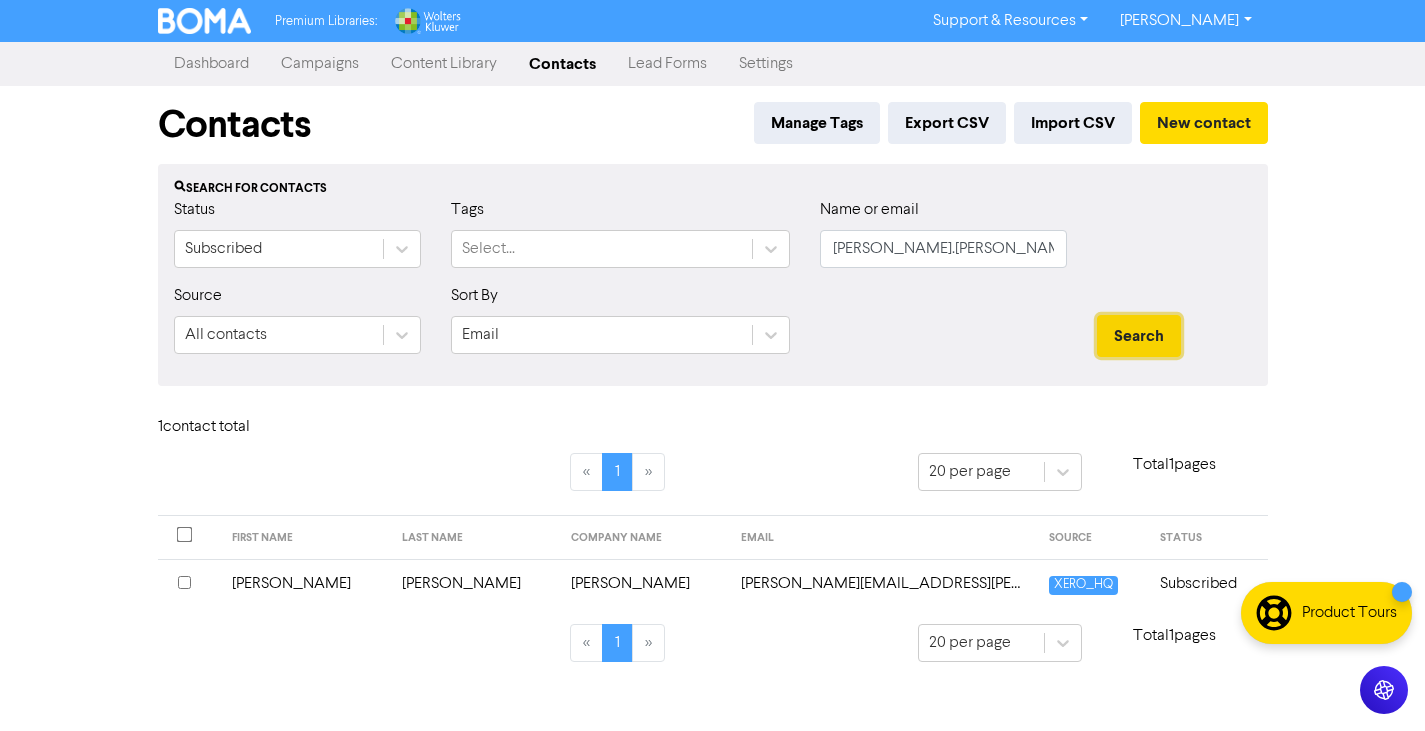 scroll, scrollTop: 0, scrollLeft: 0, axis: both 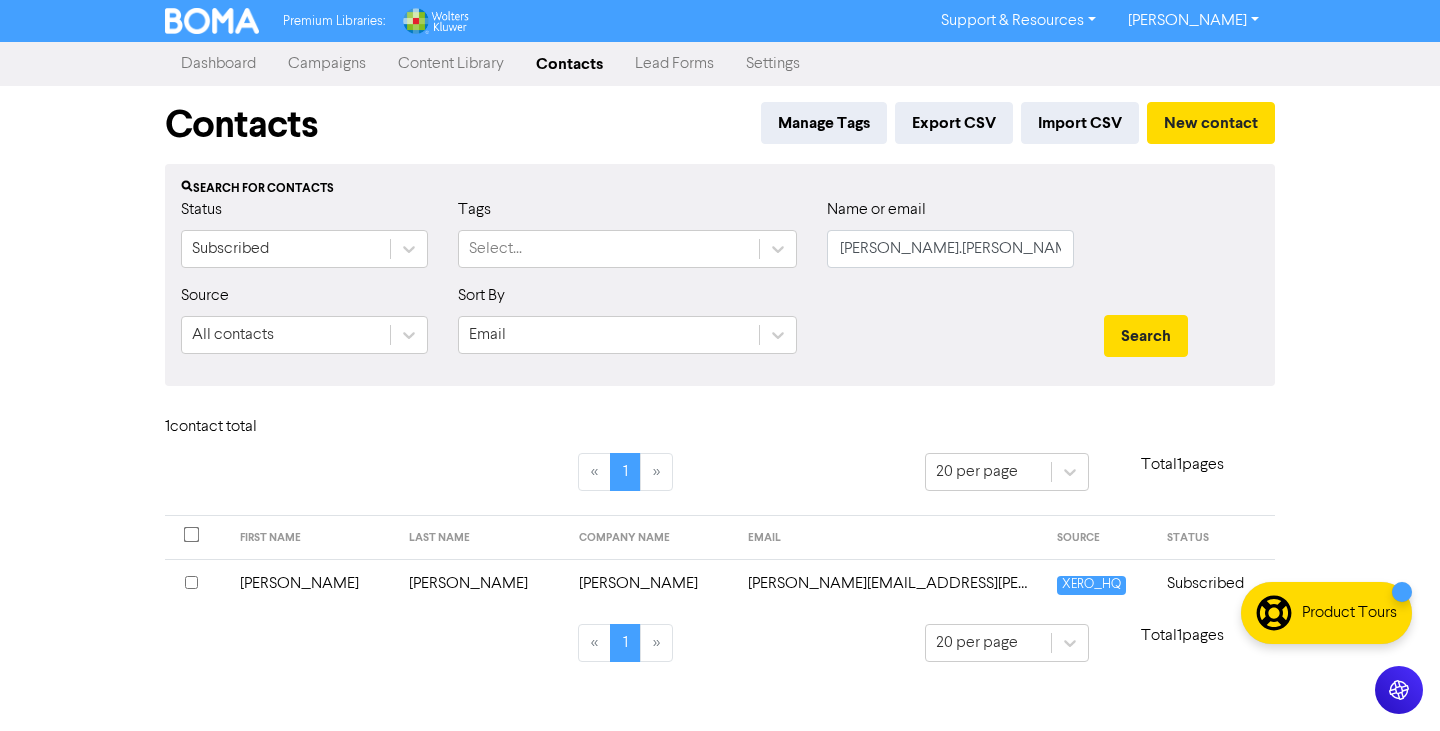 click on "[PERSON_NAME]" at bounding box center [313, 583] 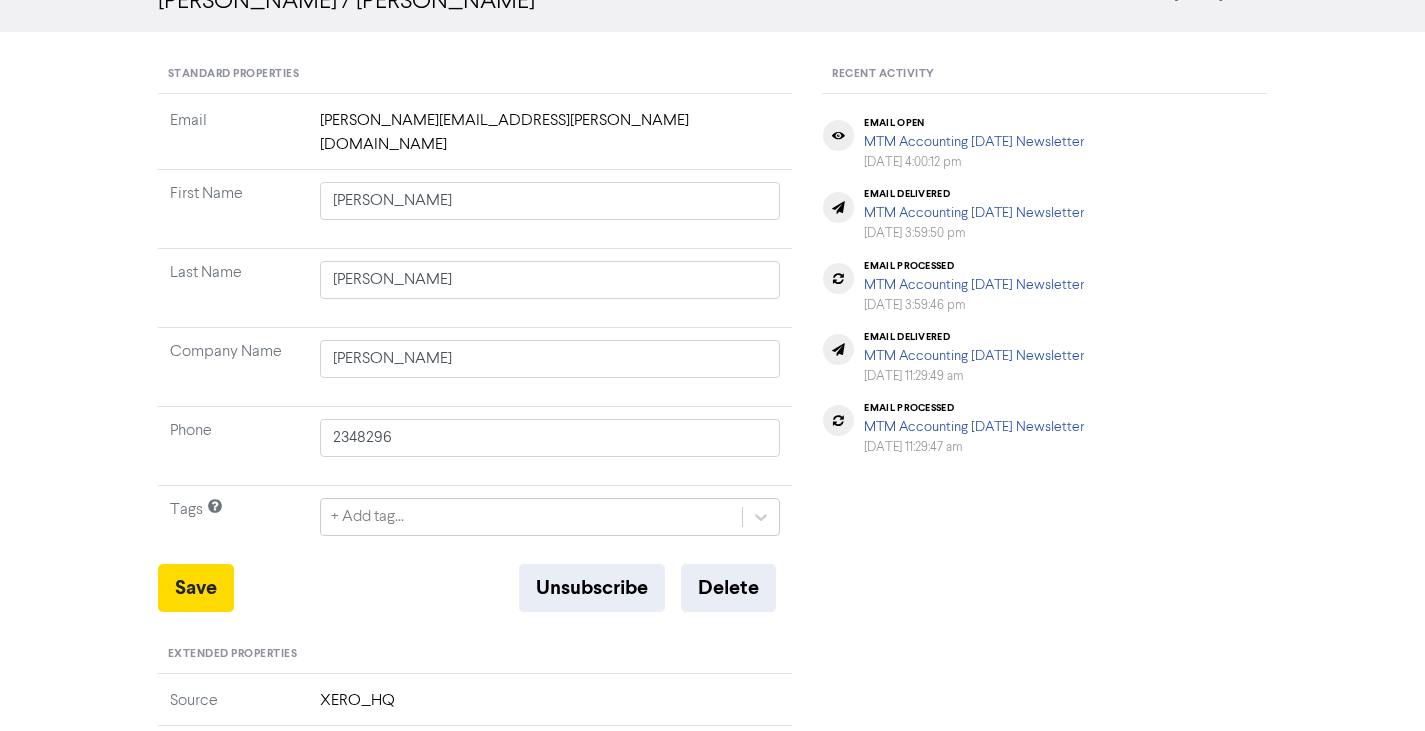 scroll, scrollTop: 600, scrollLeft: 0, axis: vertical 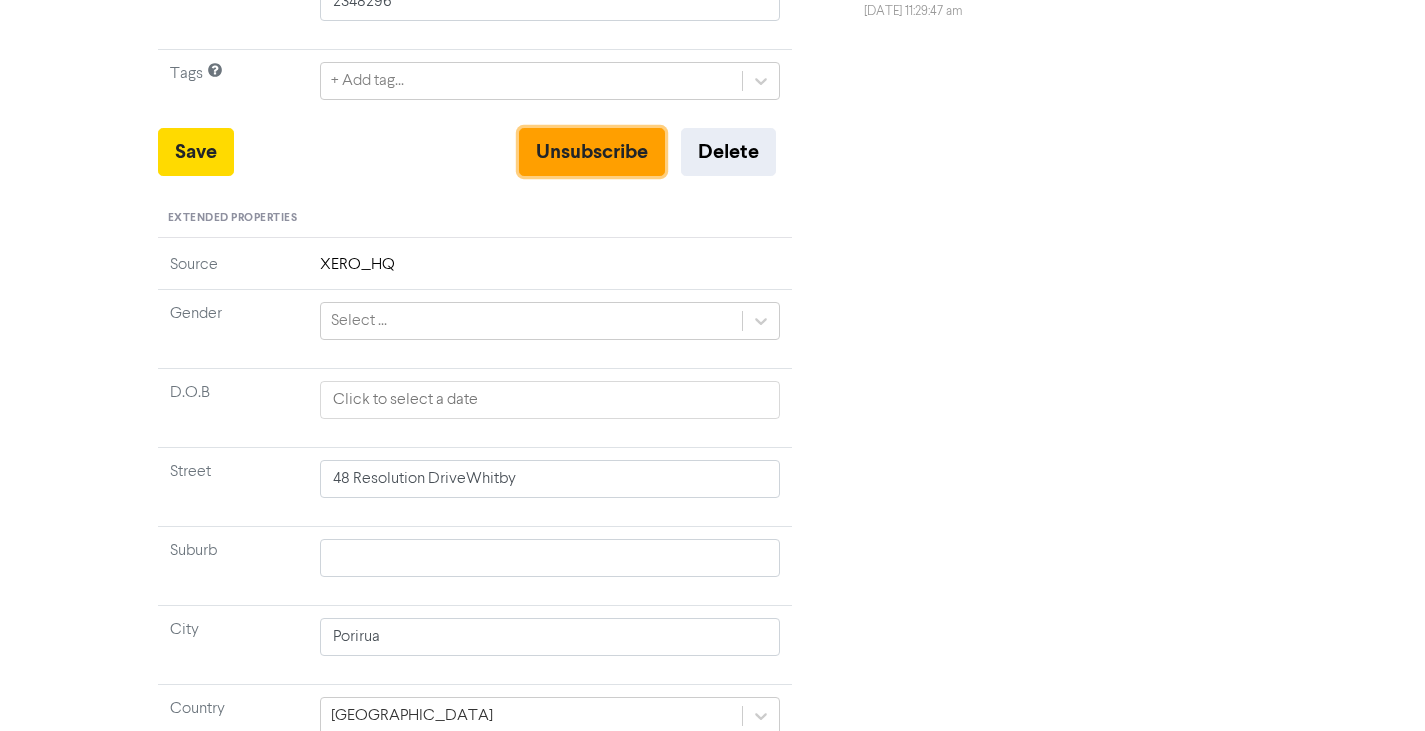 click on "Unsubscribe" at bounding box center (592, 152) 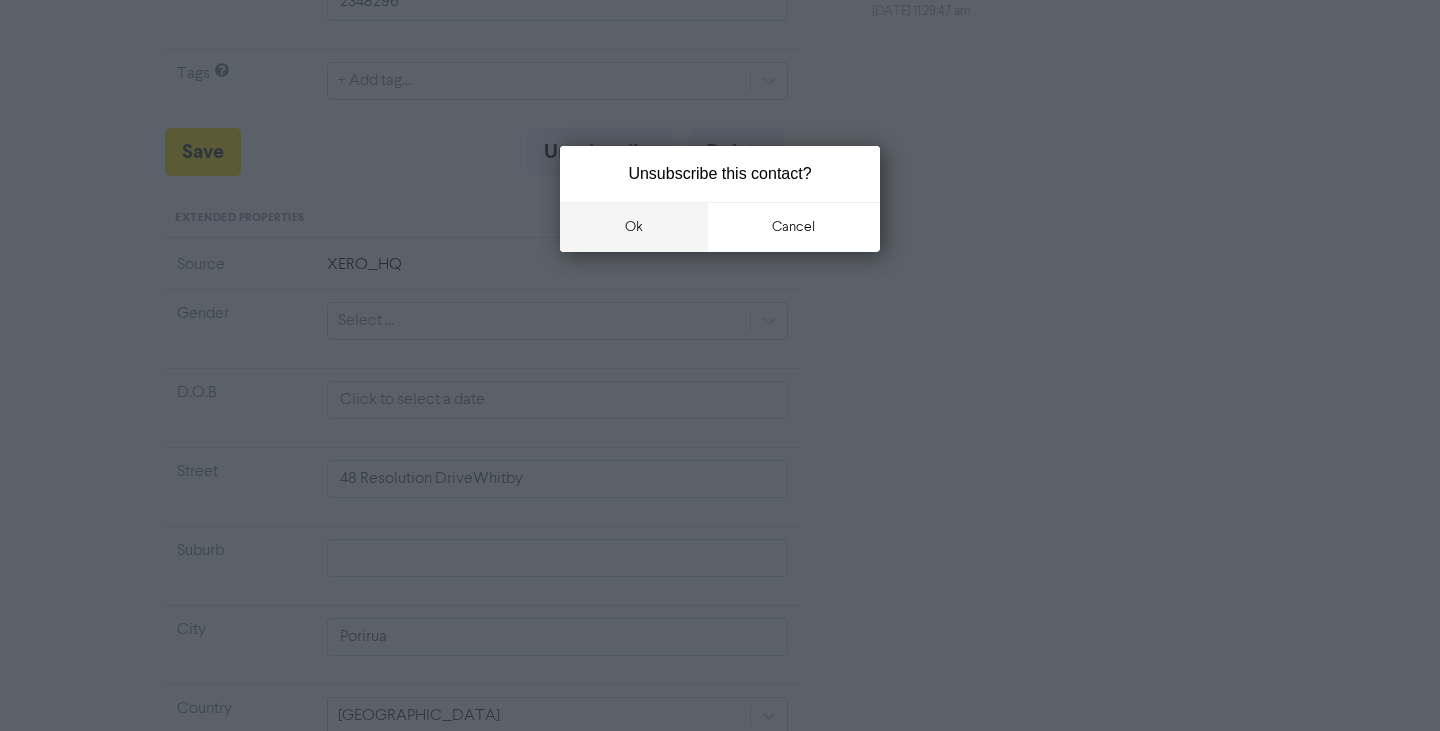 click on "ok" at bounding box center [634, 227] 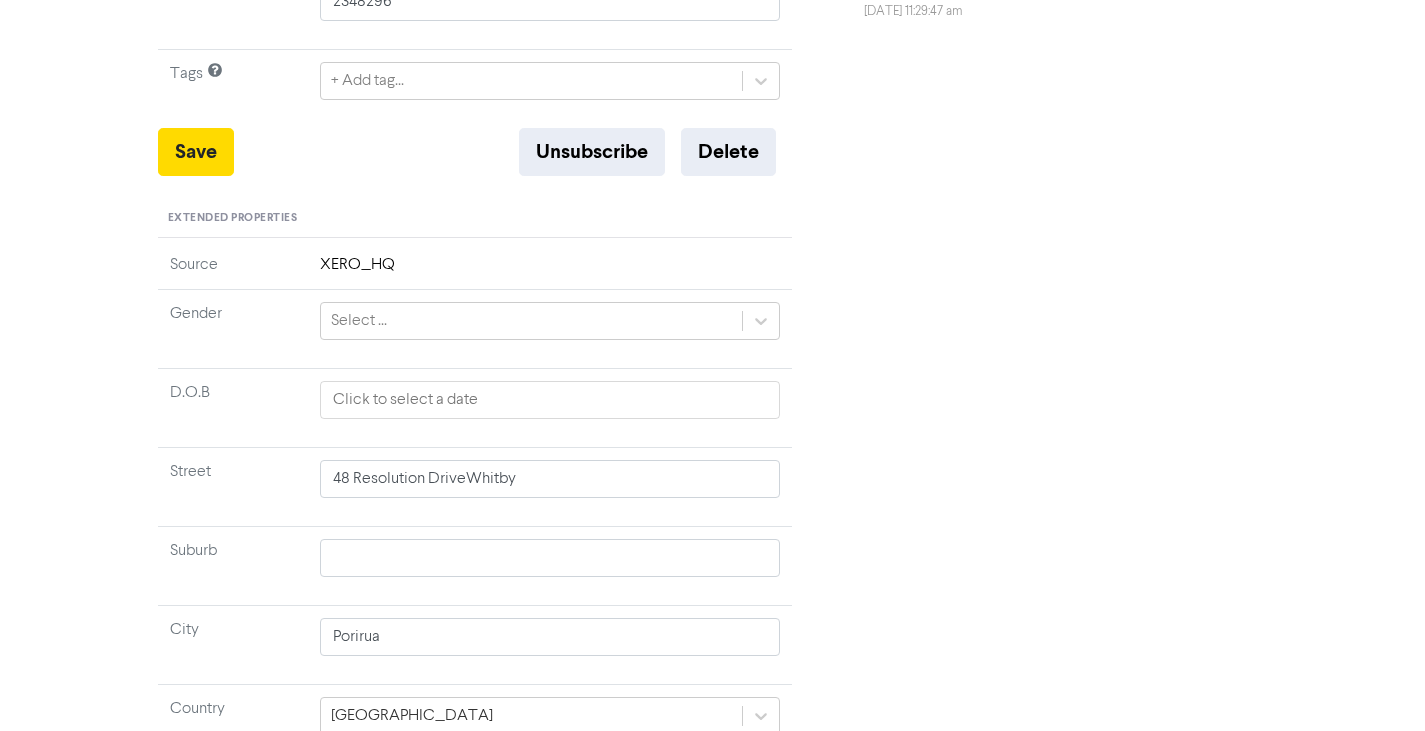 type on "48 Resolution DriveWhitby" 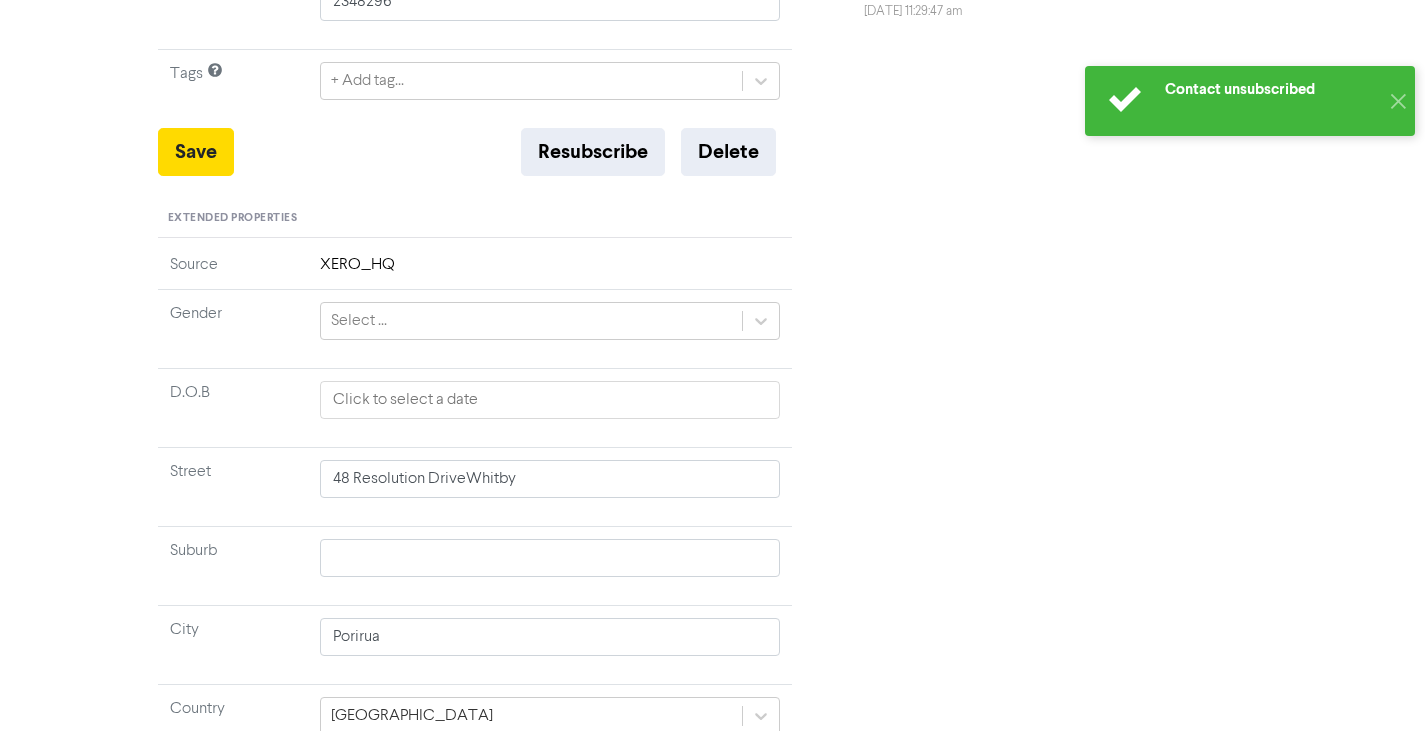 type on "48 Resolution DriveWhitby" 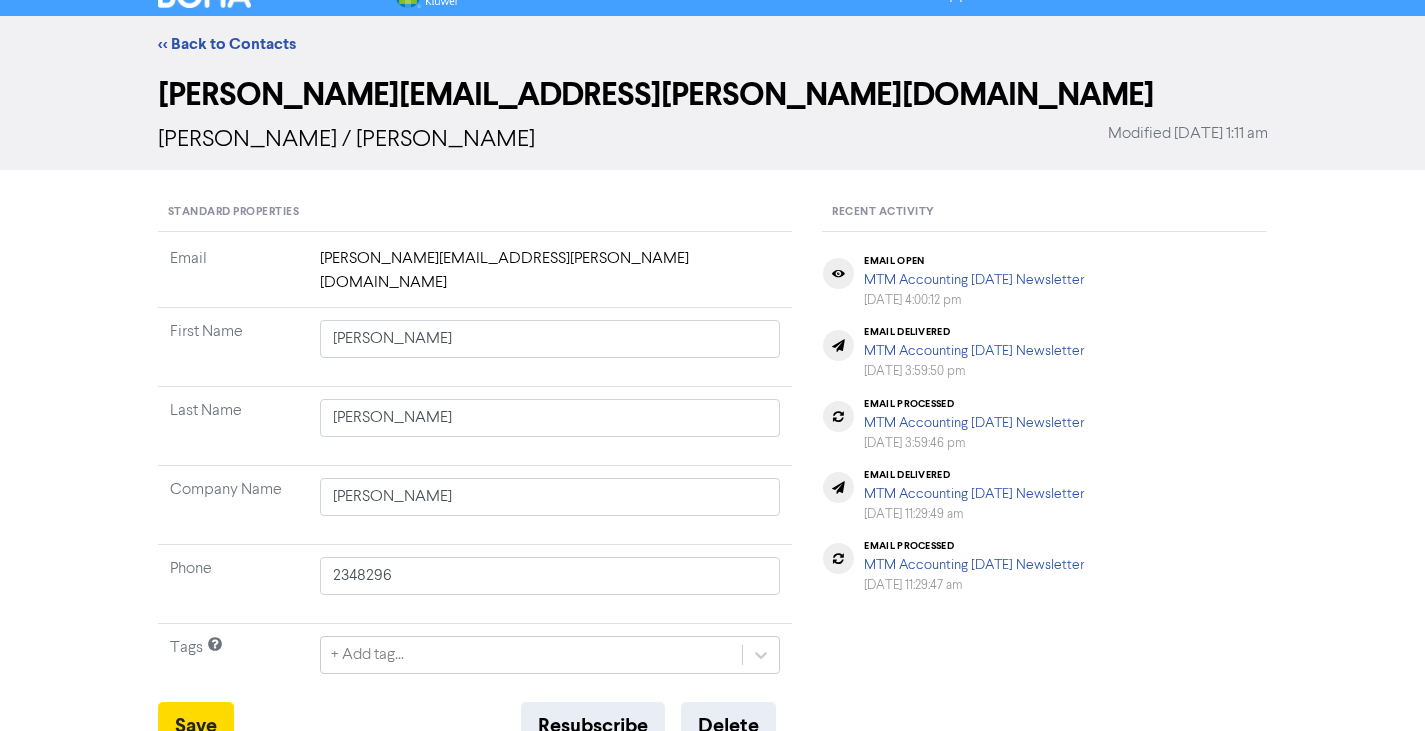 scroll, scrollTop: 0, scrollLeft: 0, axis: both 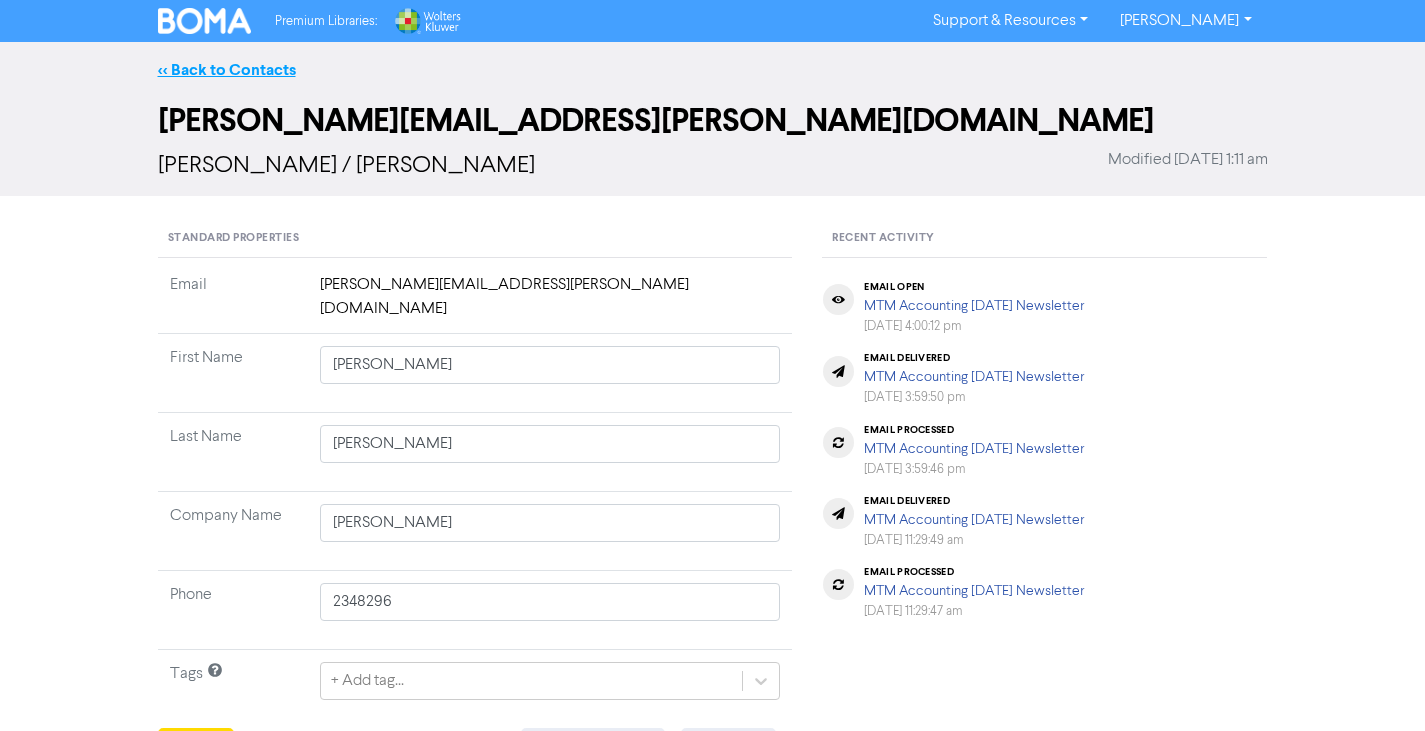 click on "<< Back to Contacts" at bounding box center (227, 70) 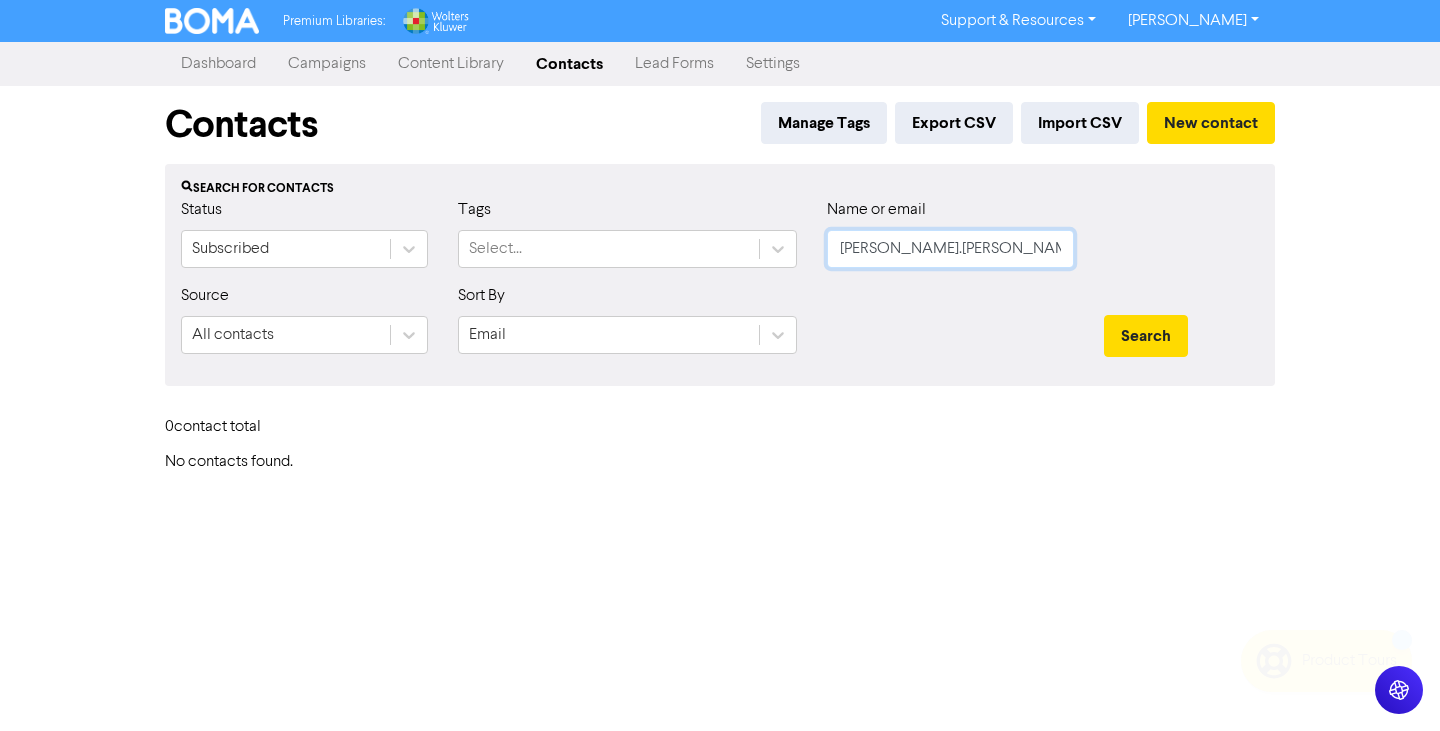 click on "[PERSON_NAME].[PERSON_NAME]@jarussell.co.[PERSON_NAME]" 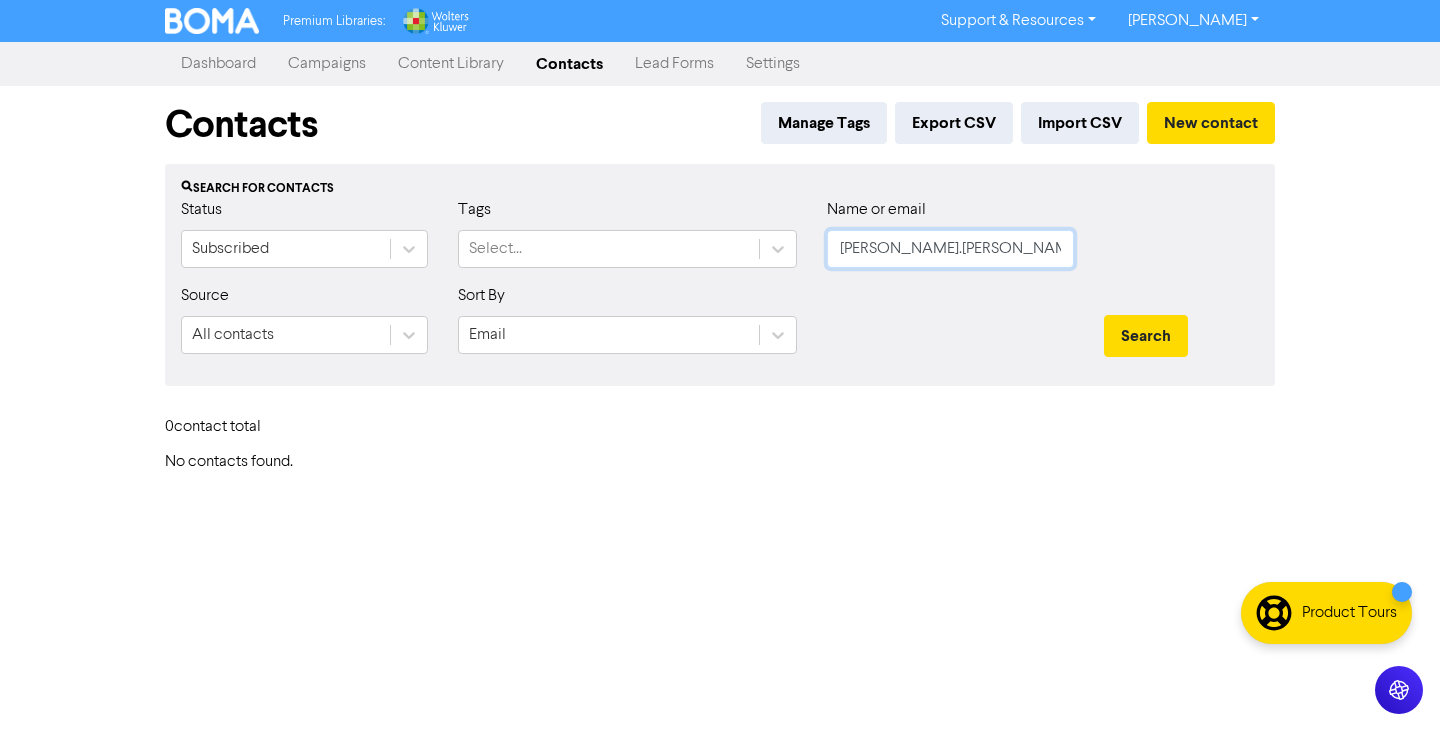 paste on "[EMAIL_ADDRESS][DOMAIN_NAME]" 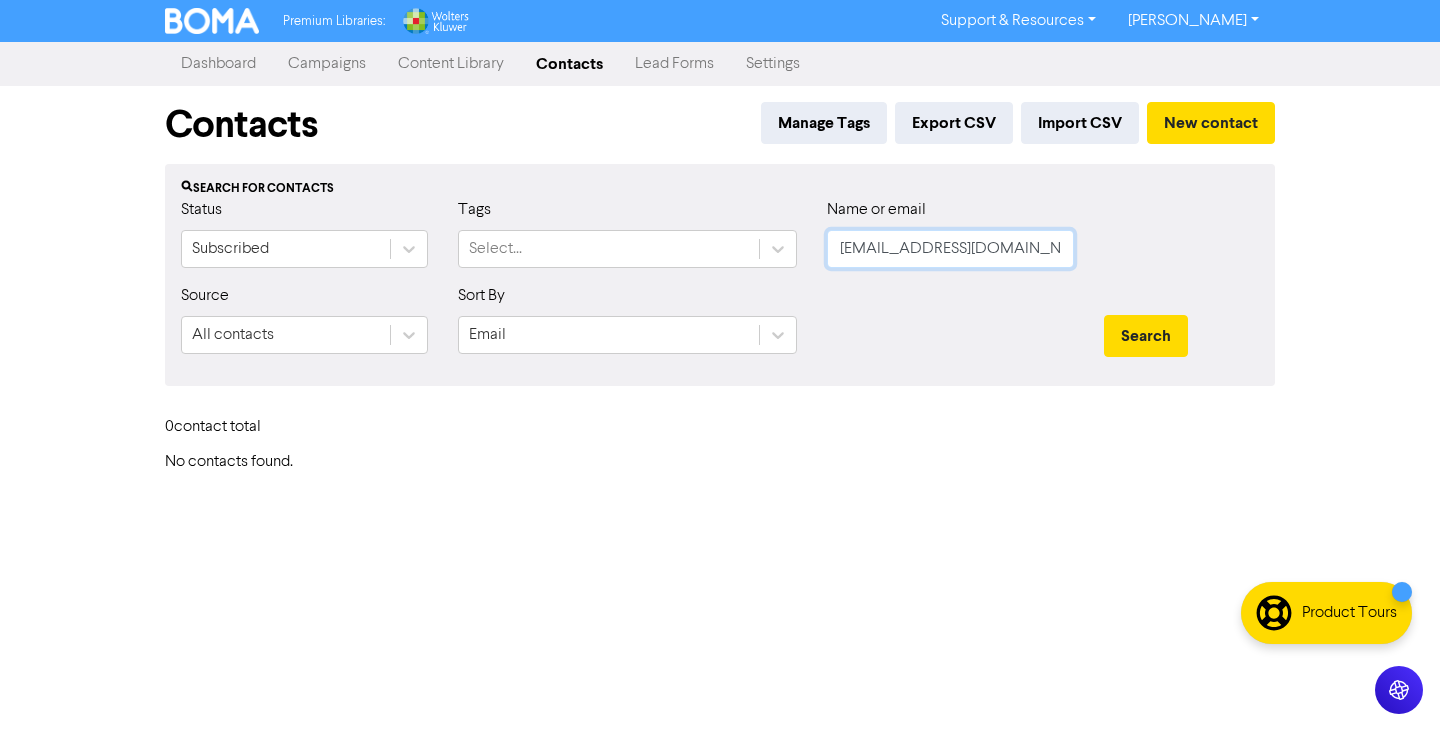 type on "[EMAIL_ADDRESS][DOMAIN_NAME]" 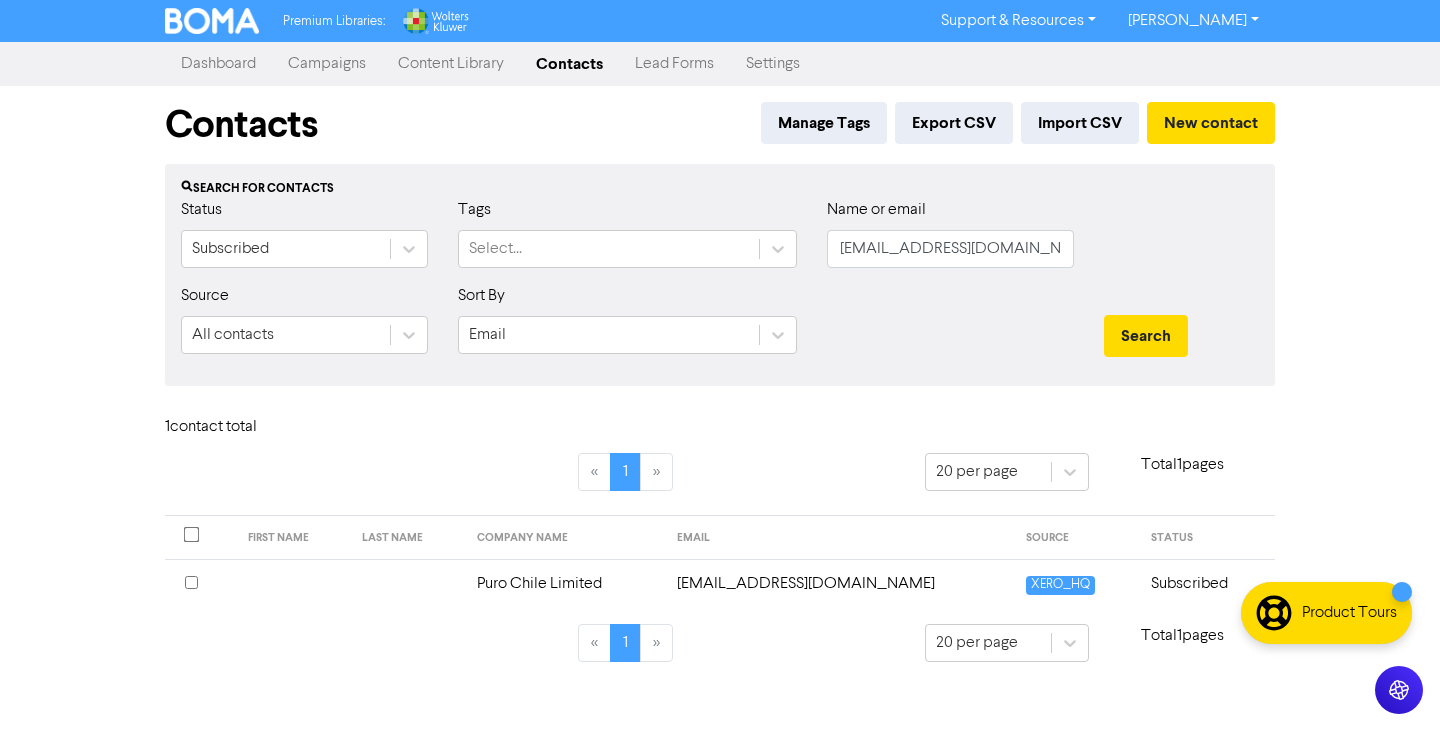 click at bounding box center (407, 583) 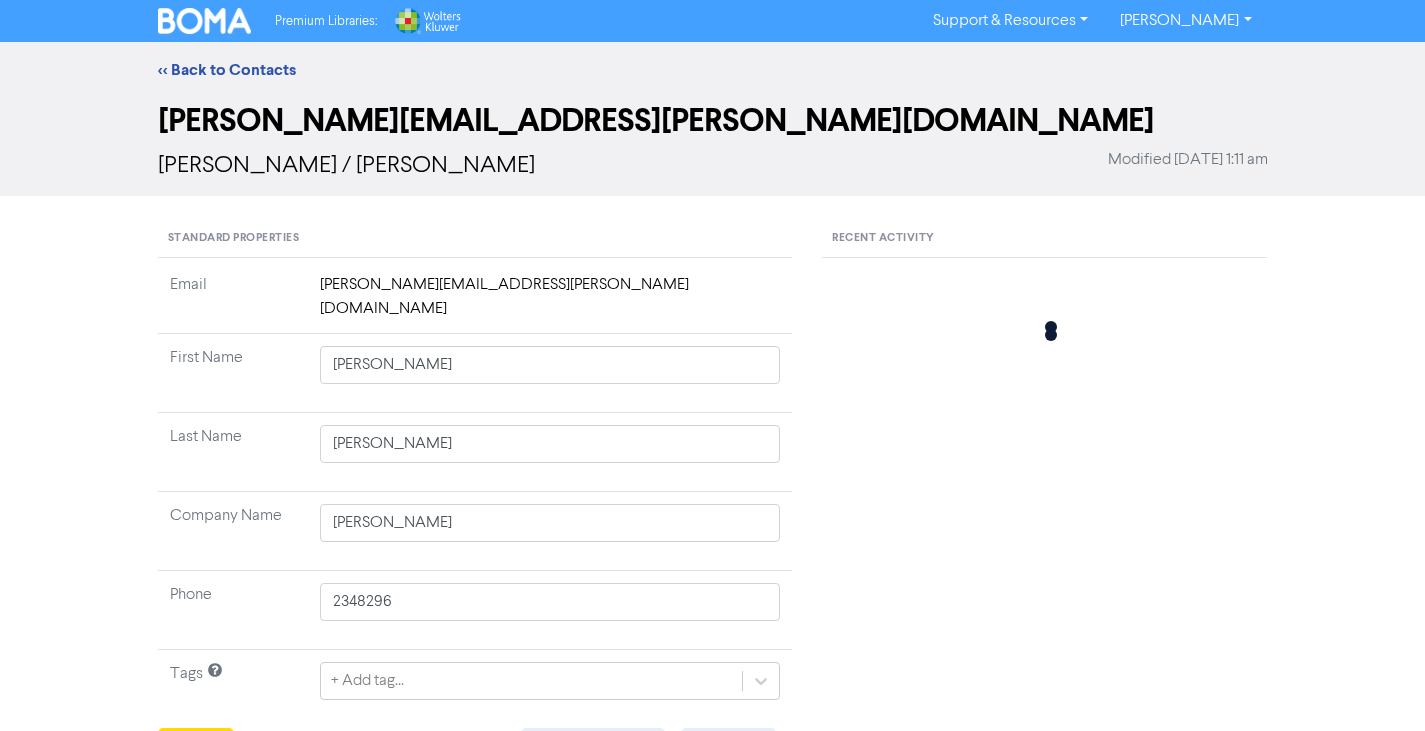 type on "48 Resolution DriveWhitby" 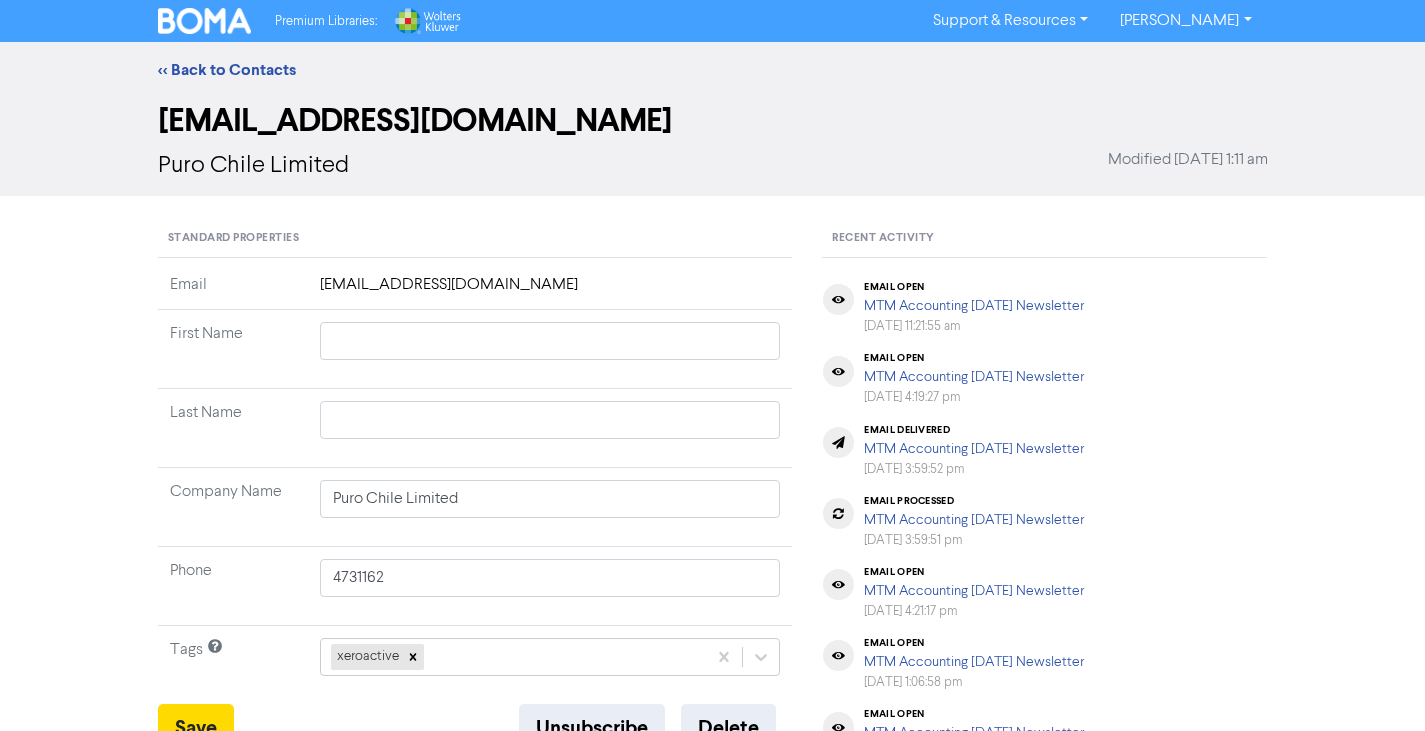 scroll, scrollTop: 600, scrollLeft: 0, axis: vertical 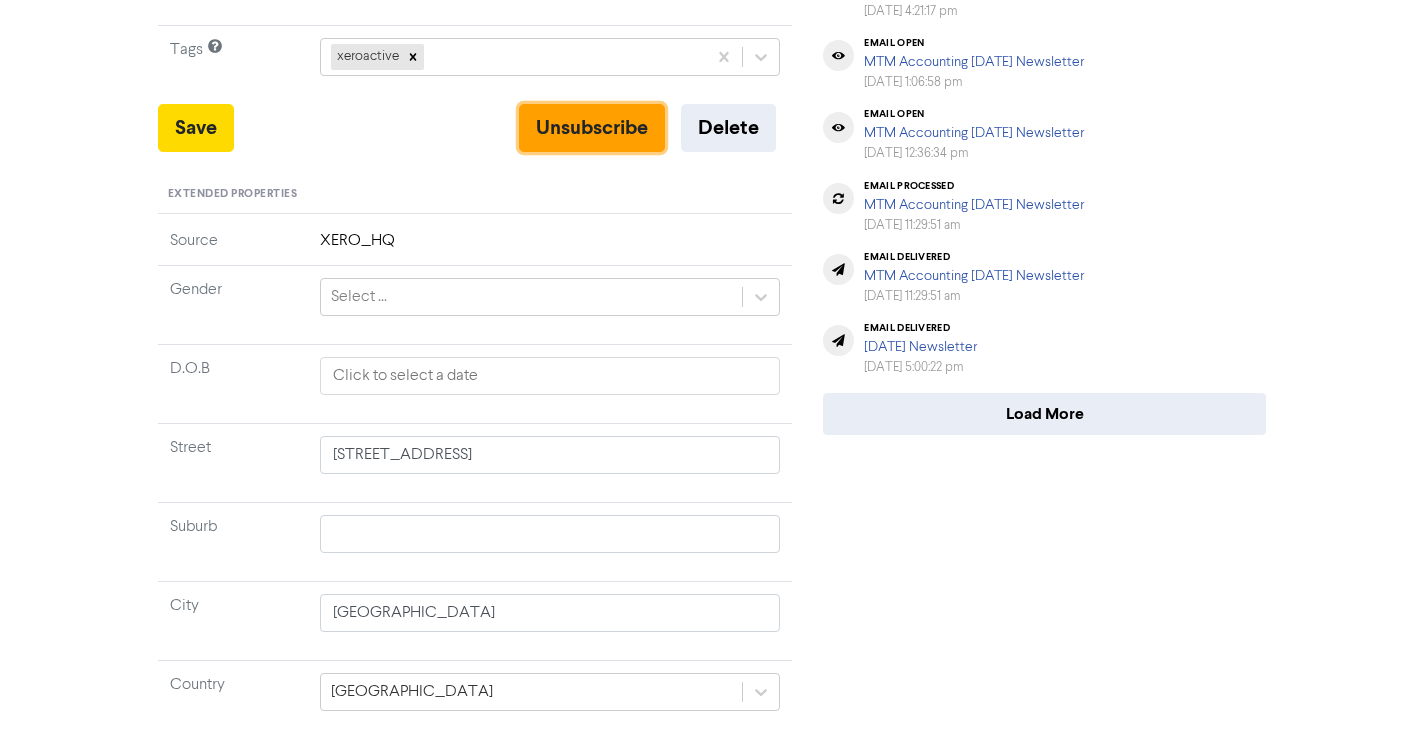 click on "Unsubscribe" at bounding box center (592, 128) 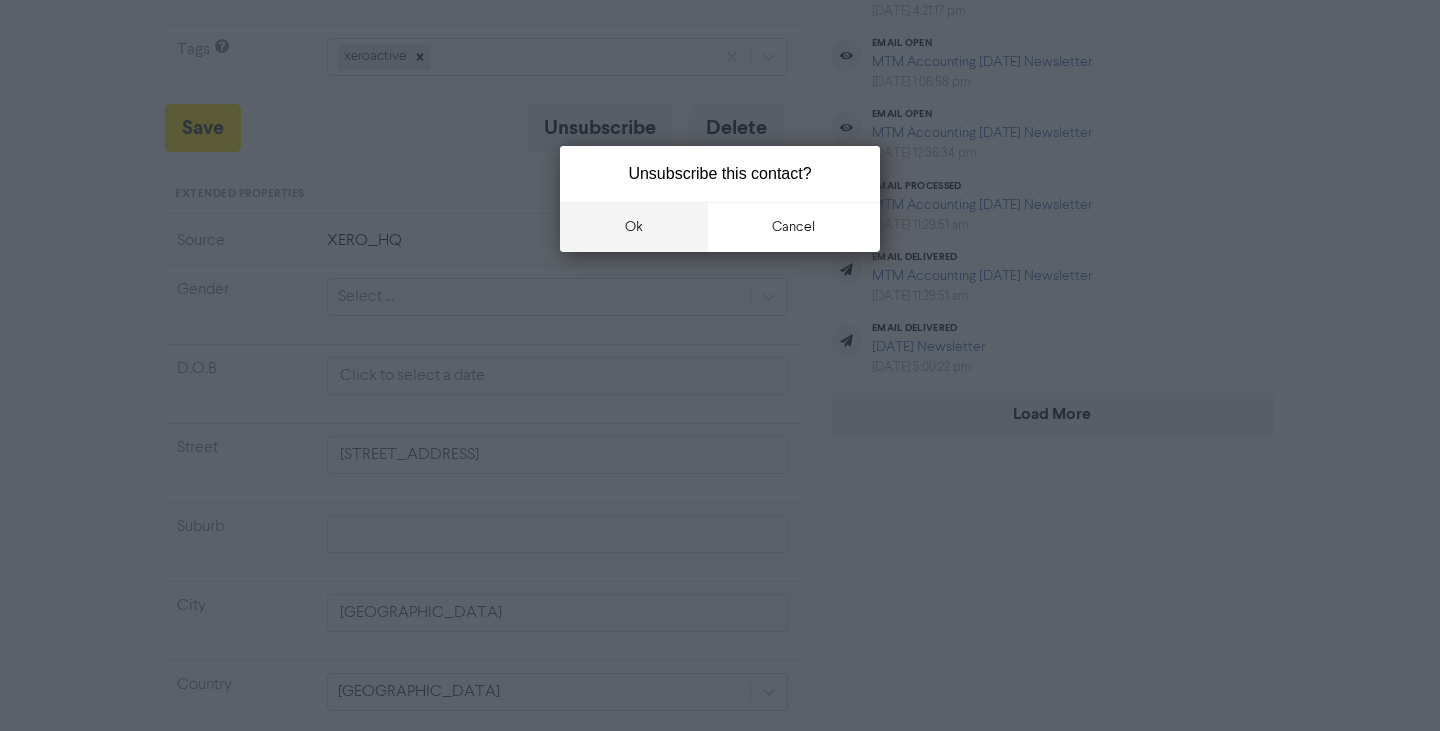 click on "ok" at bounding box center [634, 227] 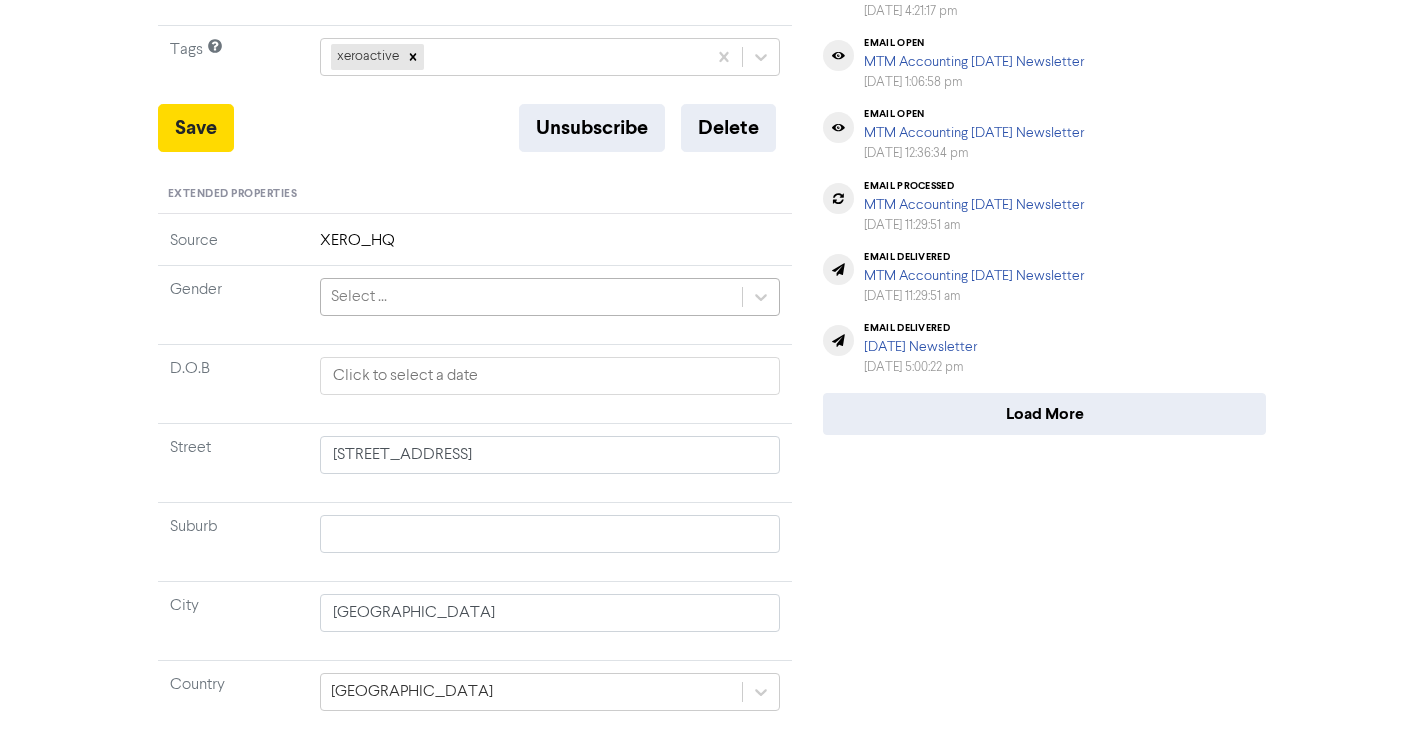 type 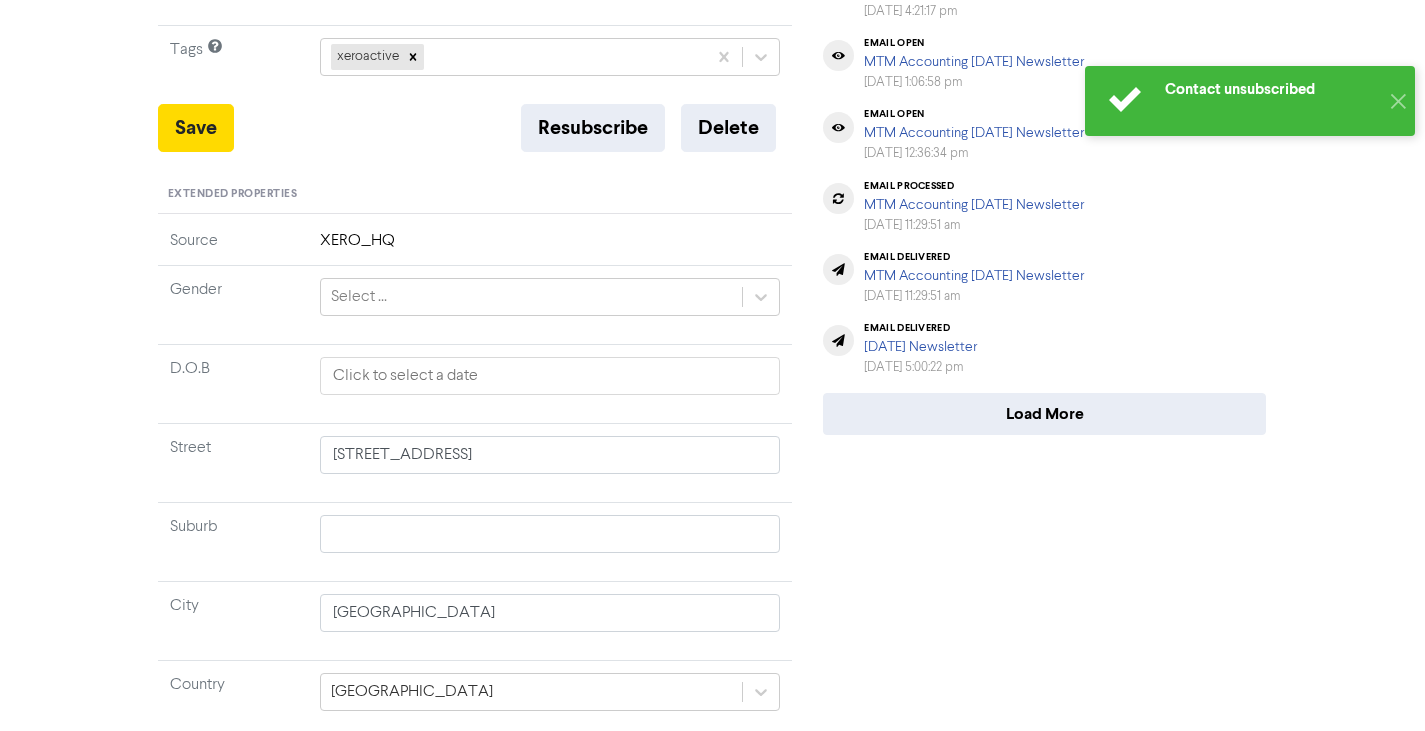 type 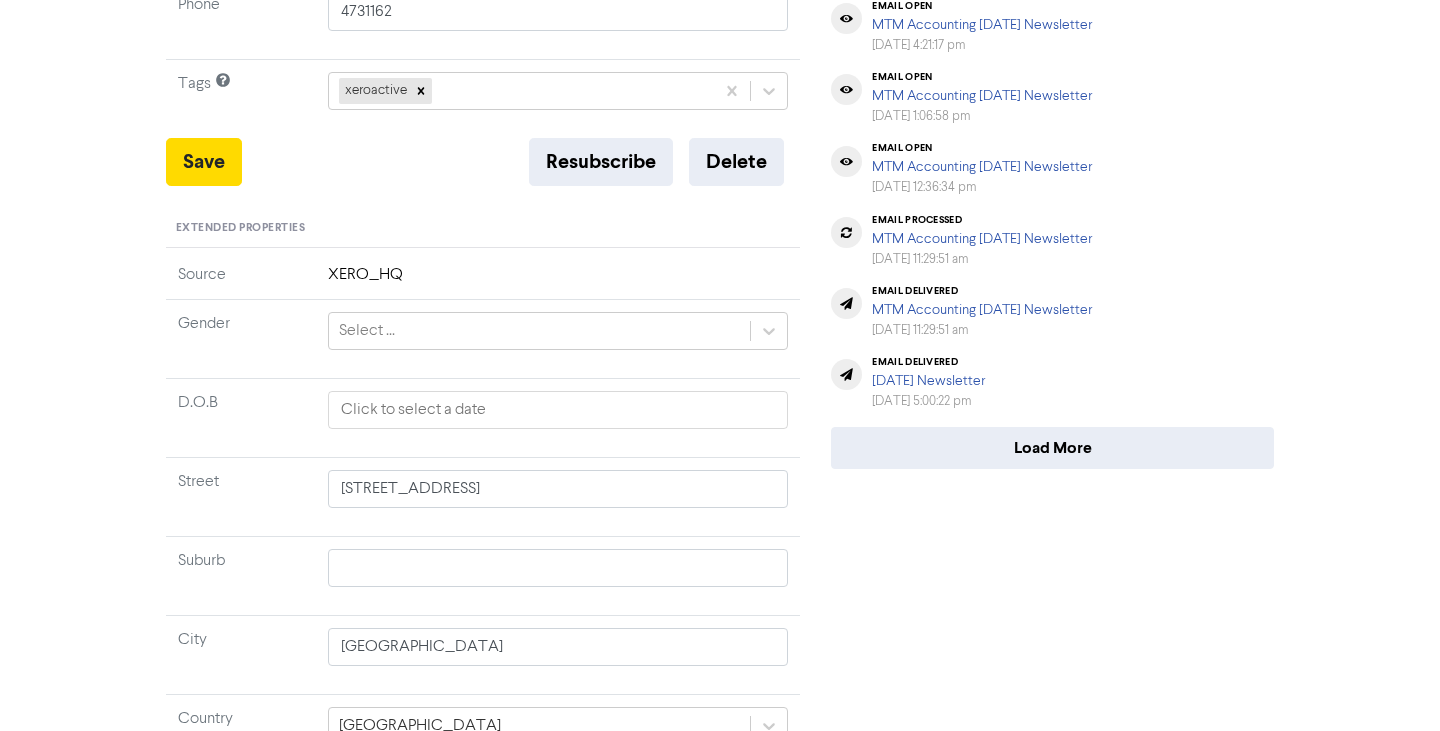 scroll, scrollTop: 0, scrollLeft: 0, axis: both 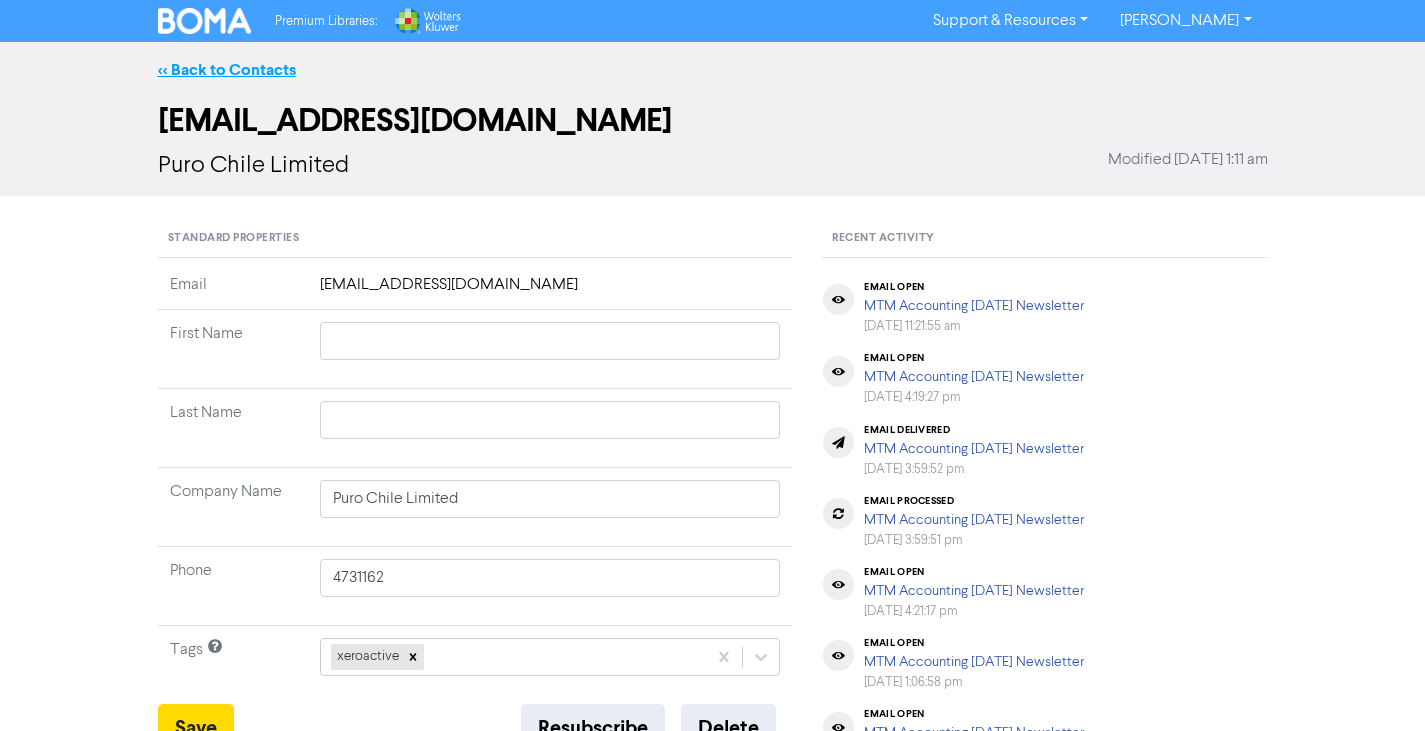 click on "<< Back to Contacts" at bounding box center [227, 70] 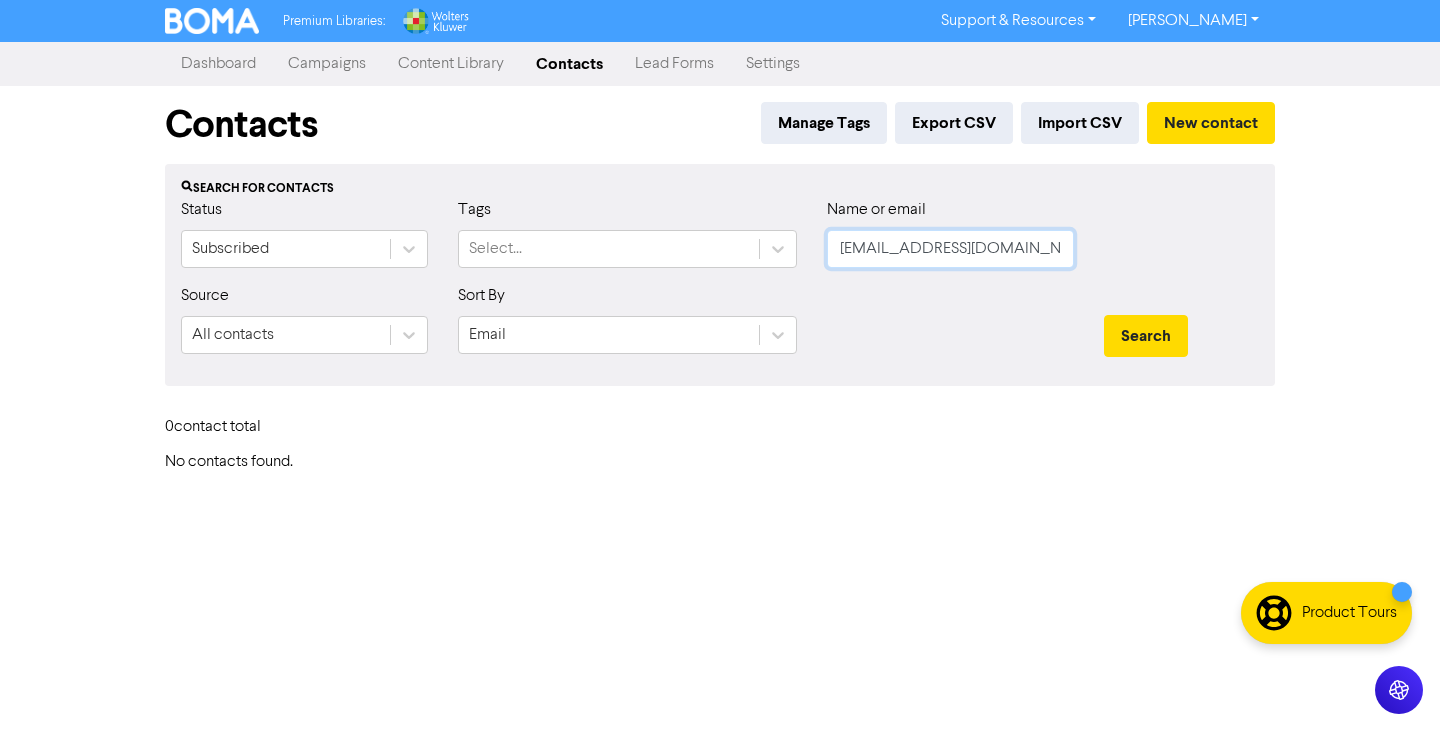 click on "[EMAIL_ADDRESS][DOMAIN_NAME]" 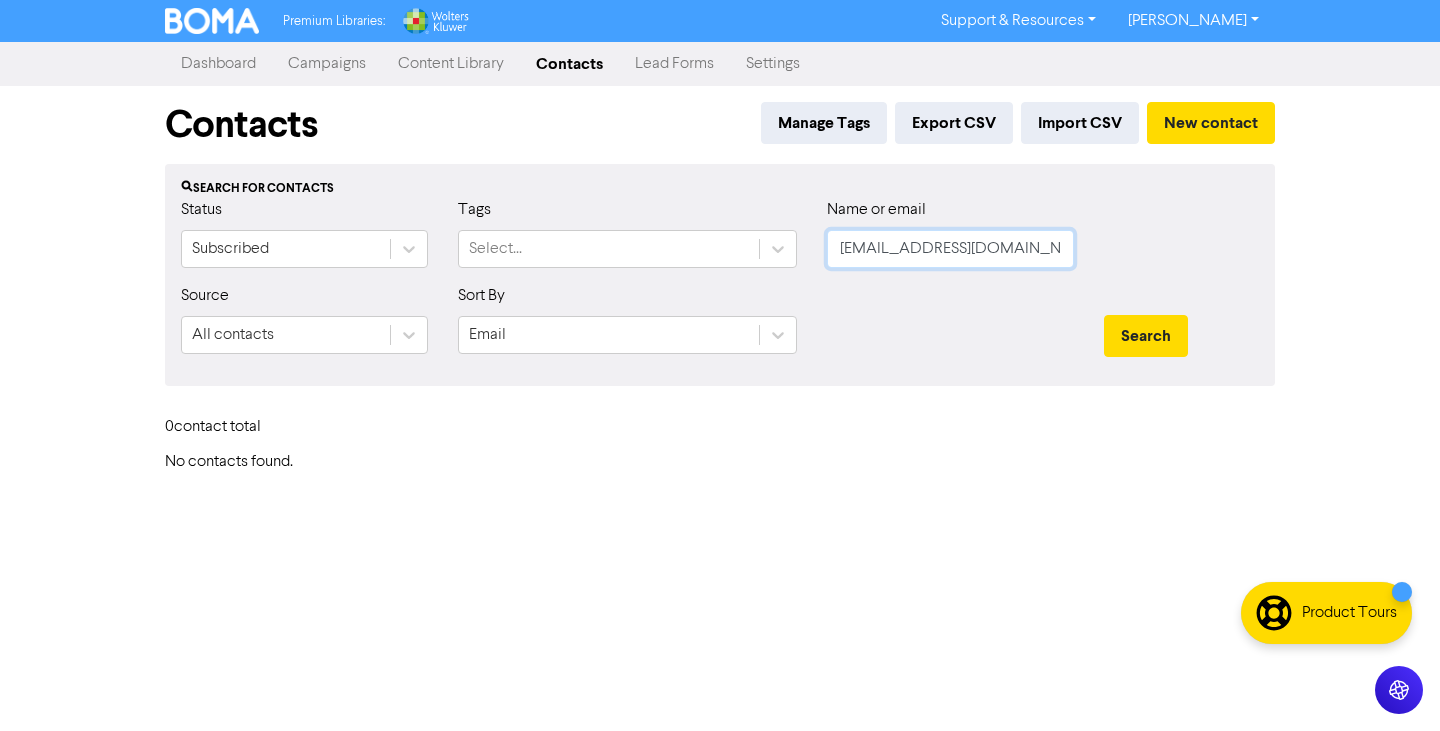 type on "[EMAIL_ADDRESS][DOMAIN_NAME]" 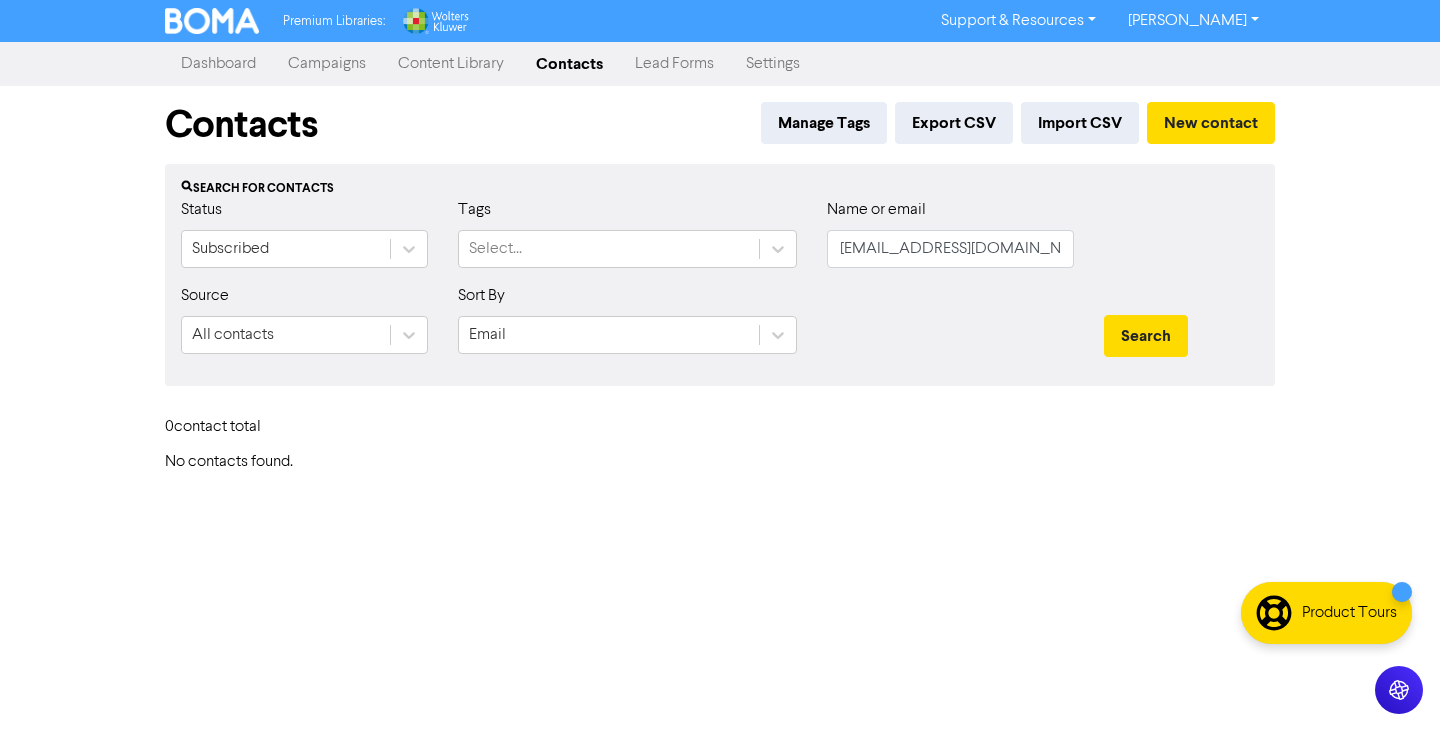 click on "Premium Libraries: Support & Resources Video Tutorials FAQ & Guides Marketing Education [PERSON_NAME] Log Out Dashboard Campaigns Content Library Contacts Lead Forms Settings Contacts Manage Tags Export CSV Import CSV New contact  Search for contacts Status Subscribed Tags Select... Name or email [PERSON_NAME][EMAIL_ADDRESS][DOMAIN_NAME]    Source All contacts Sort By Email    Search 0  contact   total No contacts found." at bounding box center [720, 365] 